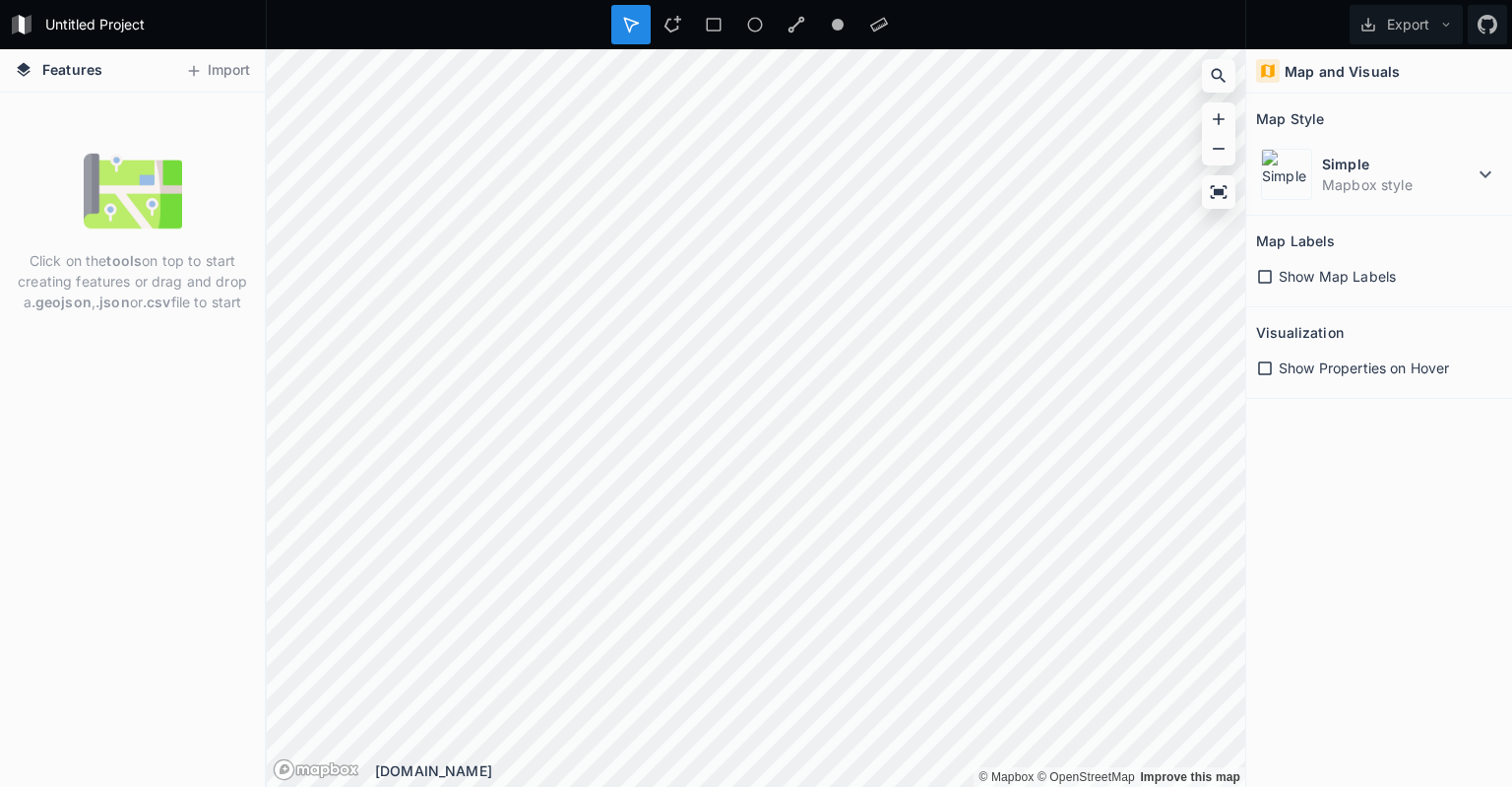 scroll, scrollTop: 0, scrollLeft: 0, axis: both 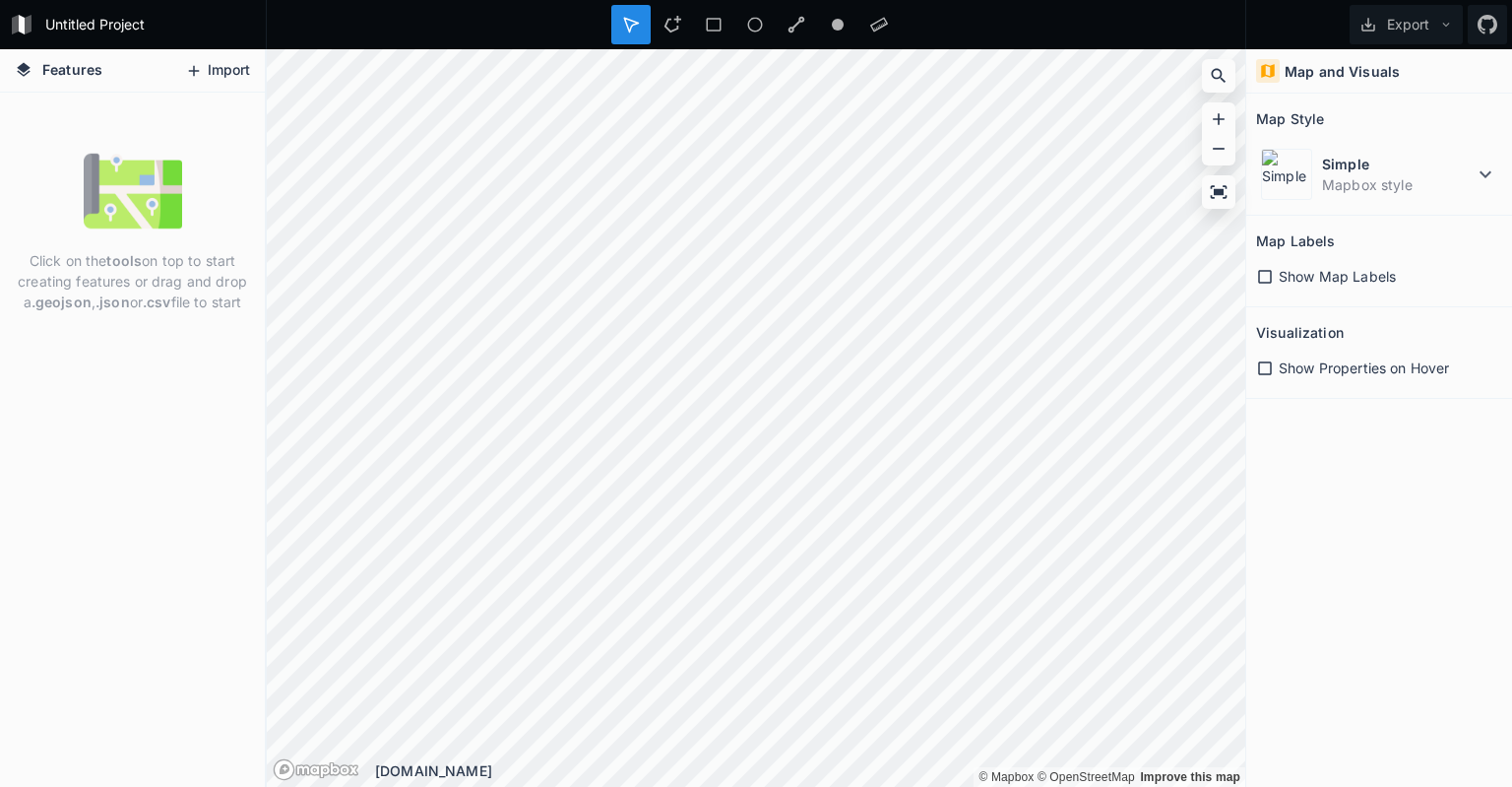click 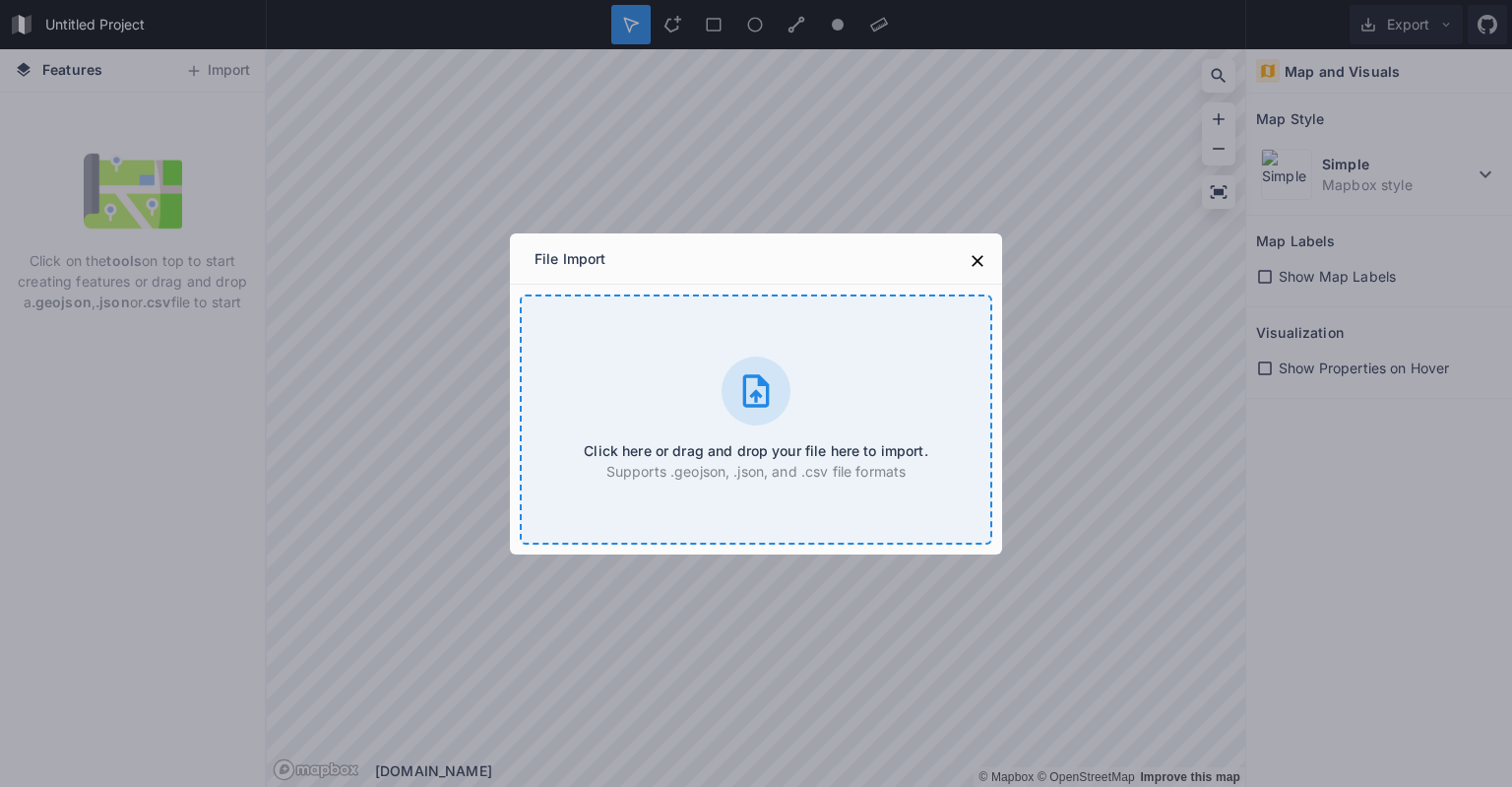 click 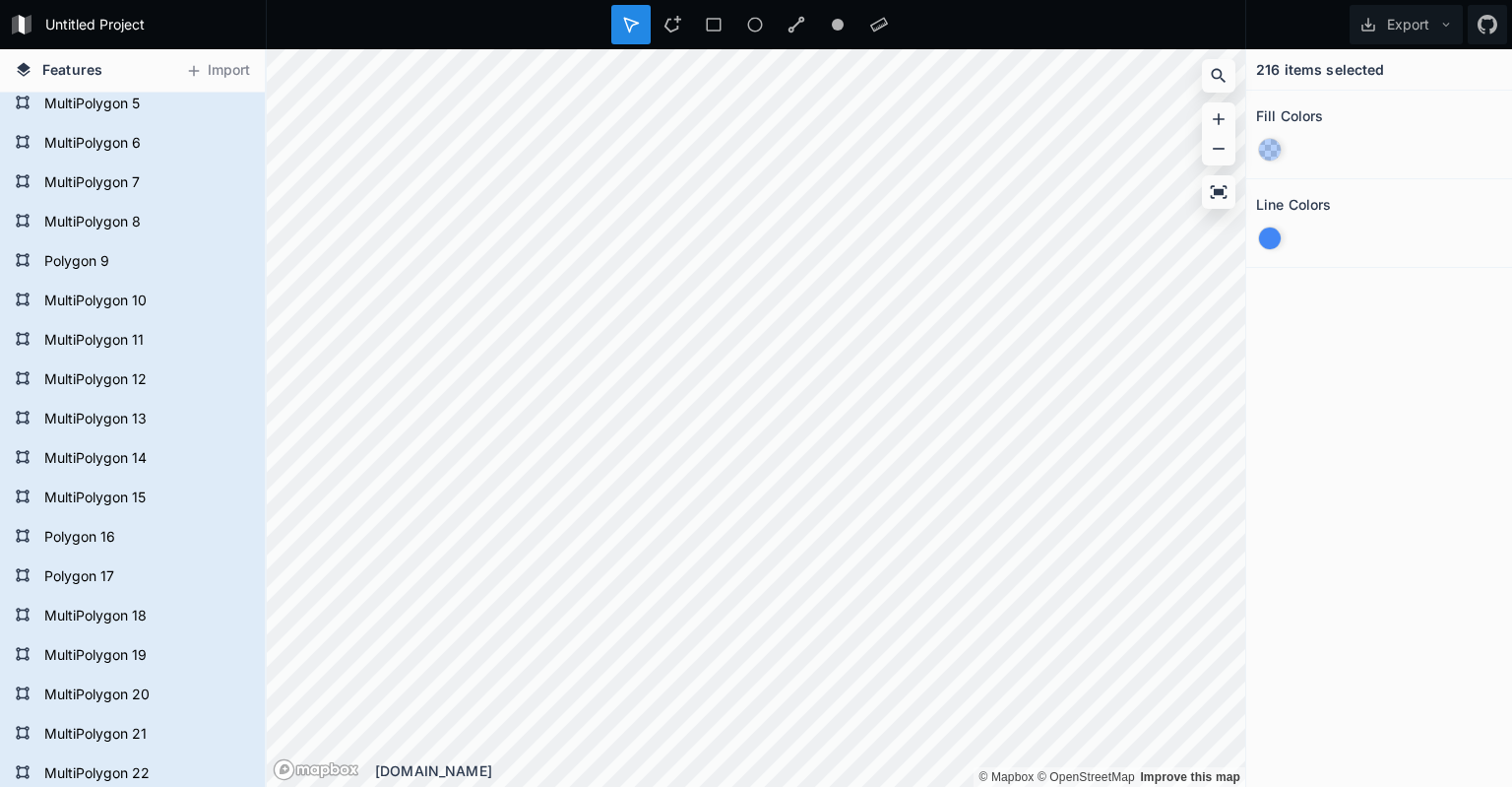 scroll, scrollTop: 197, scrollLeft: 0, axis: vertical 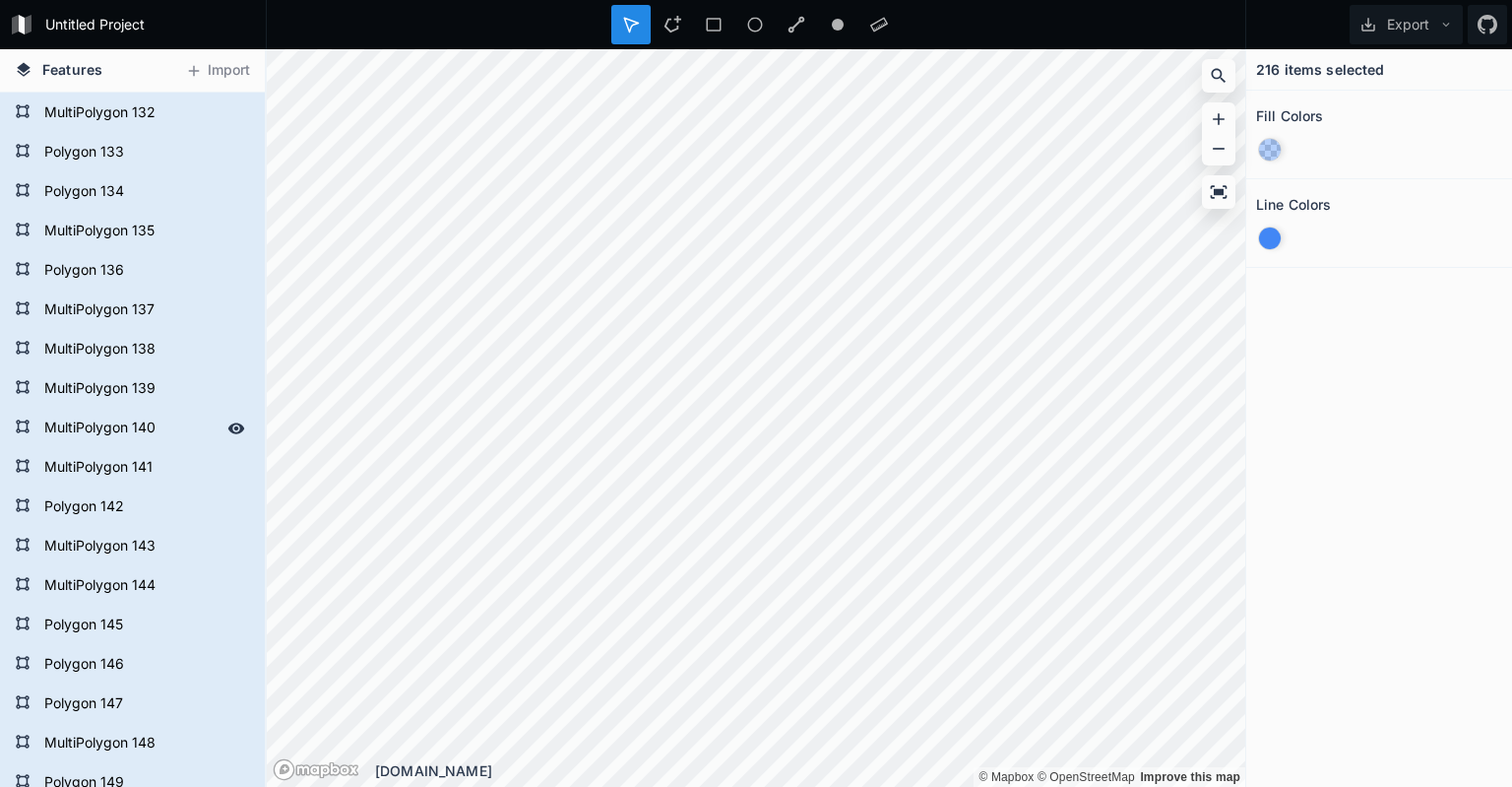 click on "MultiPolygon 140" at bounding box center [130, 428] 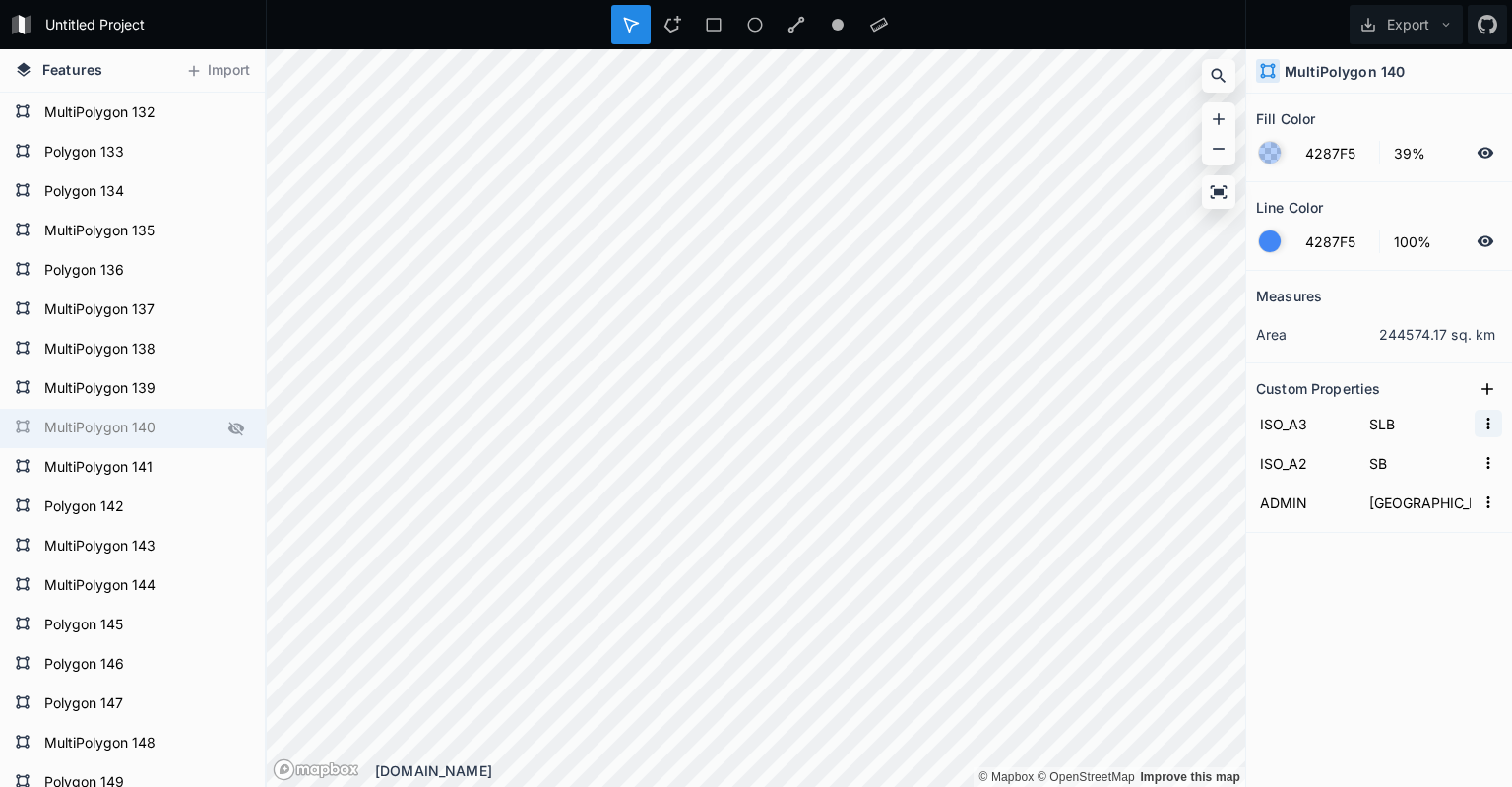 click 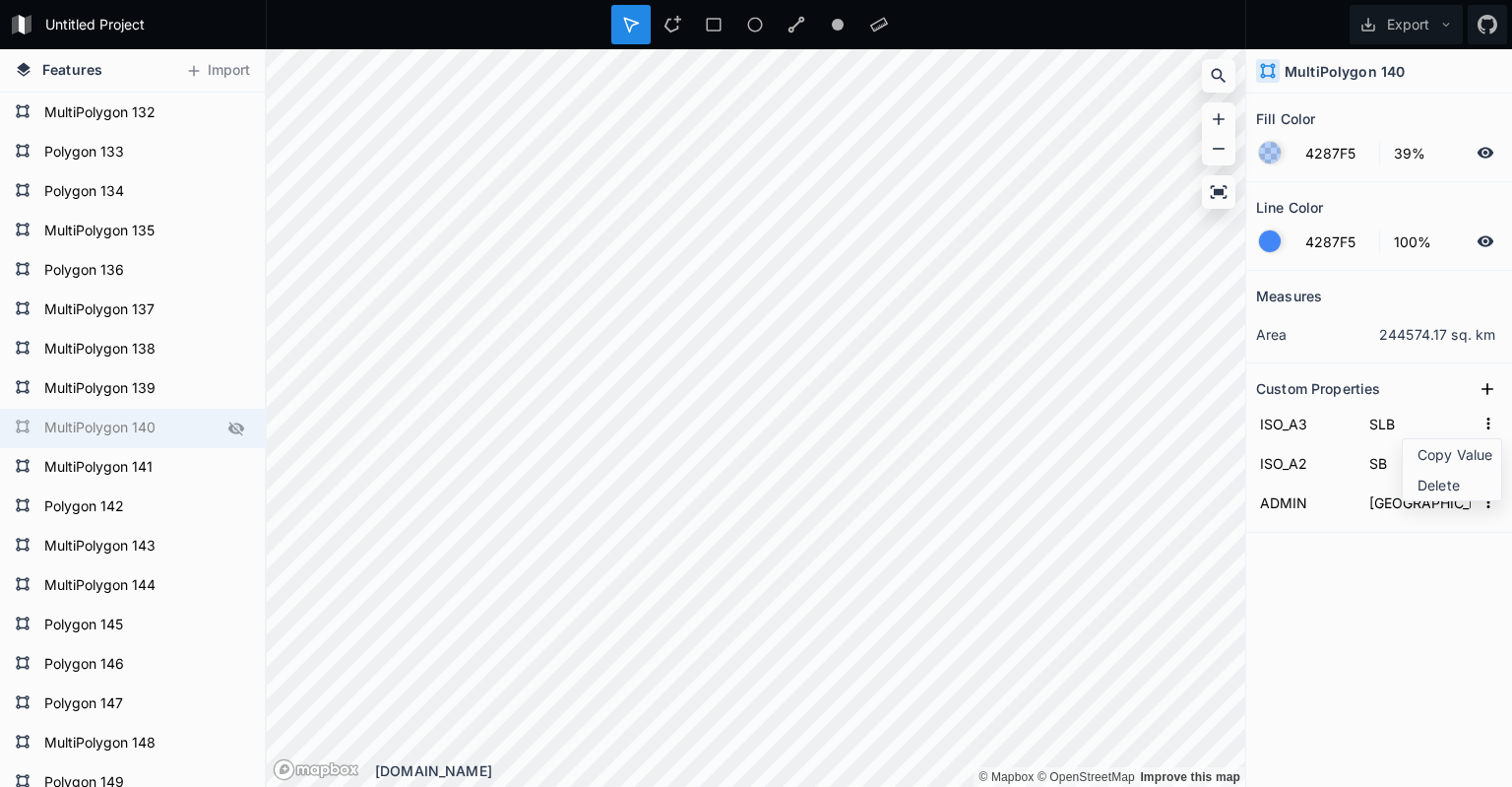 click on "Measures area 244574.17 sq. km Custom Properties ISO_A3 SLB Copy Value Delete ISO_A2 SB ADMIN [GEOGRAPHIC_DATA]" at bounding box center [1379, 480] 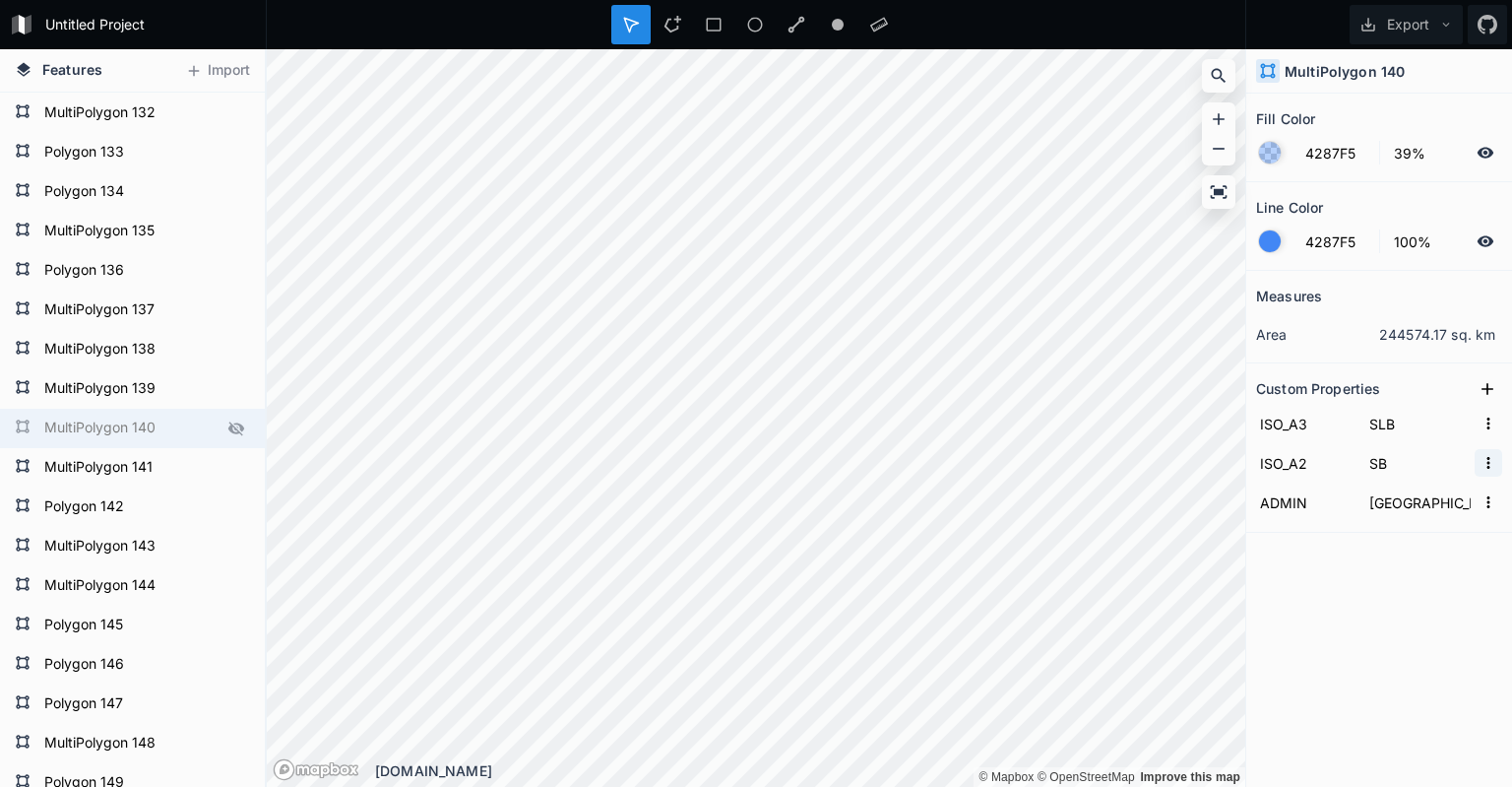 click 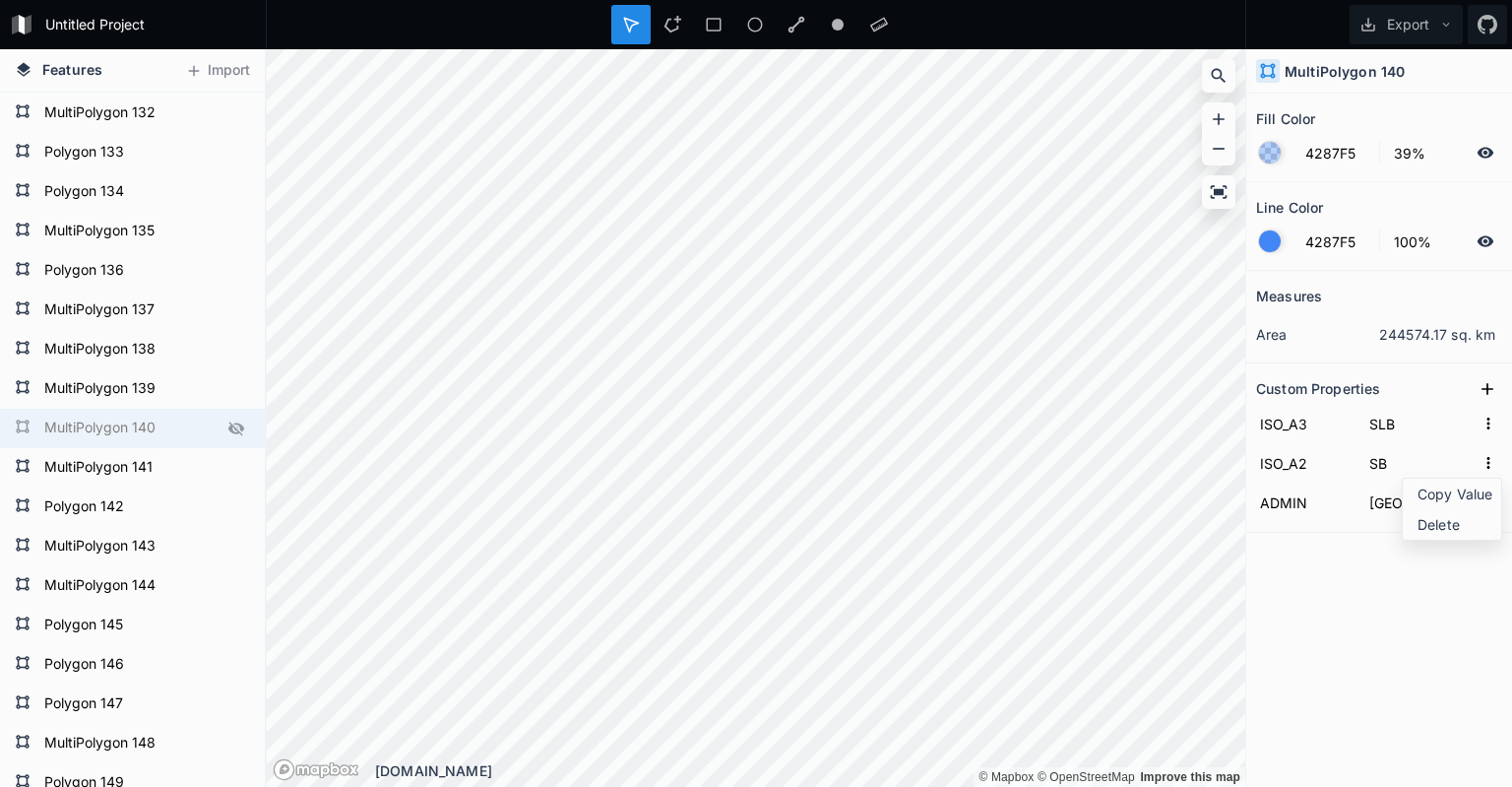click on "Measures area 244574.17 sq. km Custom Properties ISO_A3 SLB ISO_A2 SB Copy Value Delete ADMIN [GEOGRAPHIC_DATA]" at bounding box center (1379, 480) 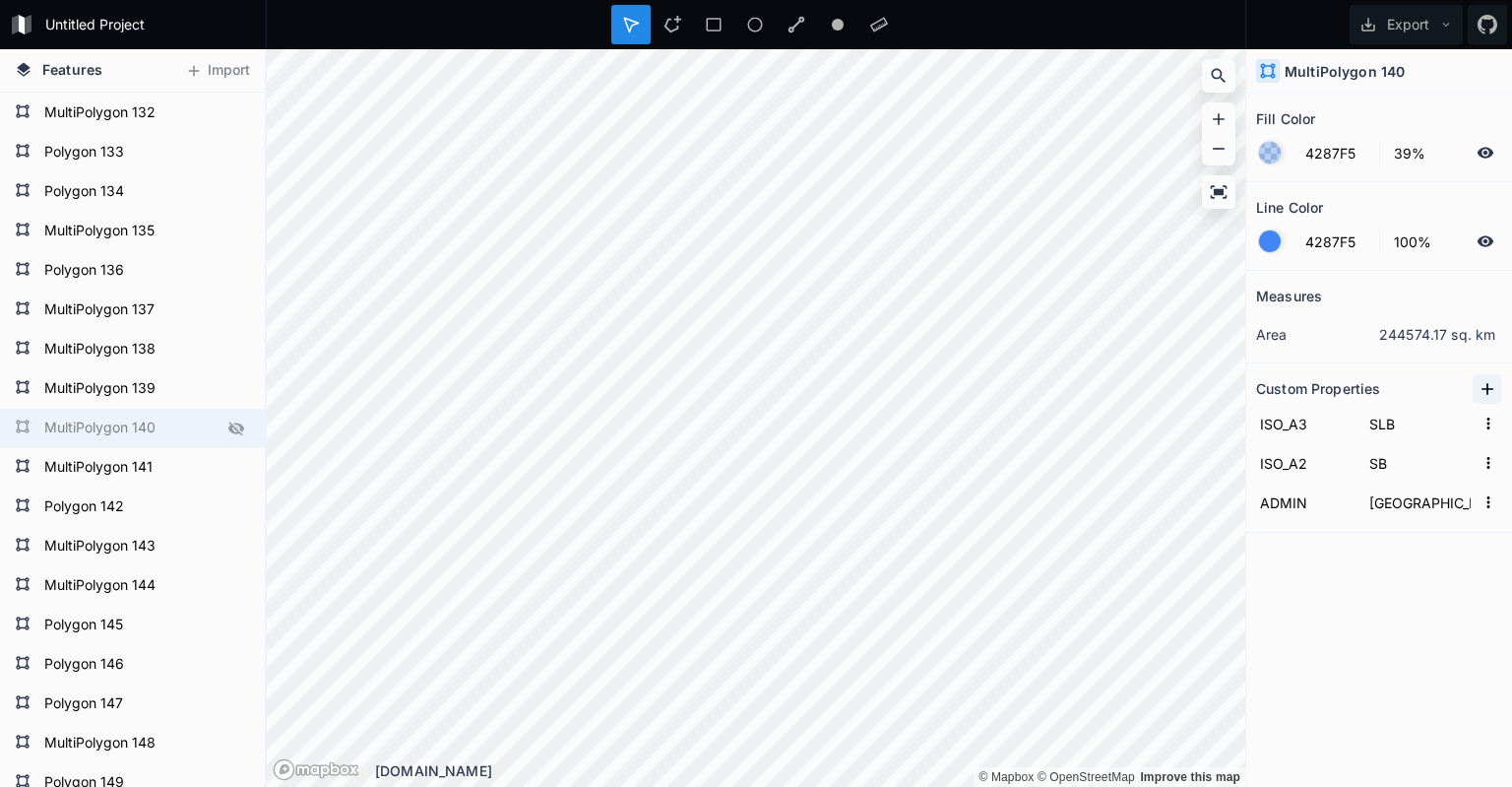 click 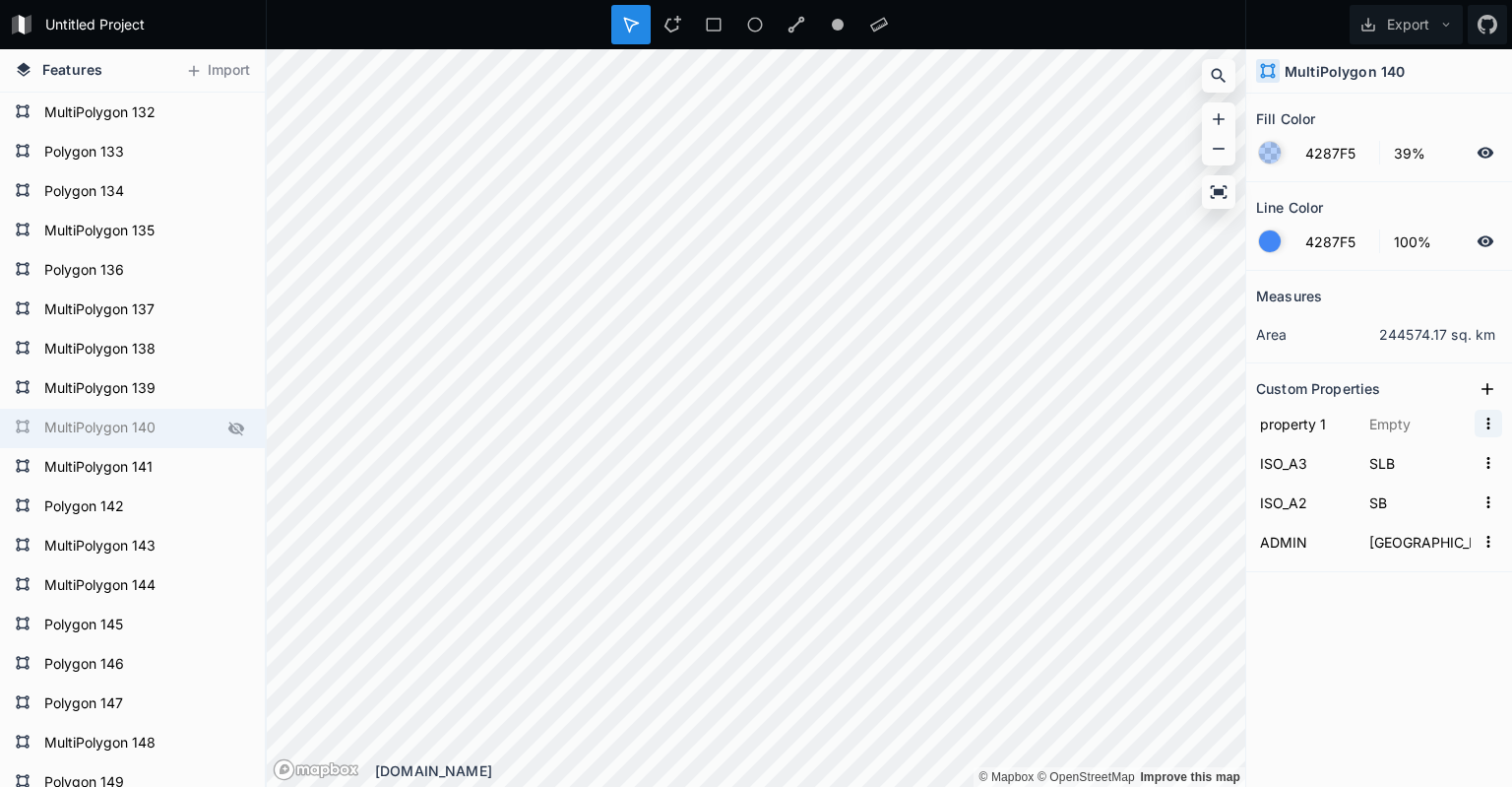 click 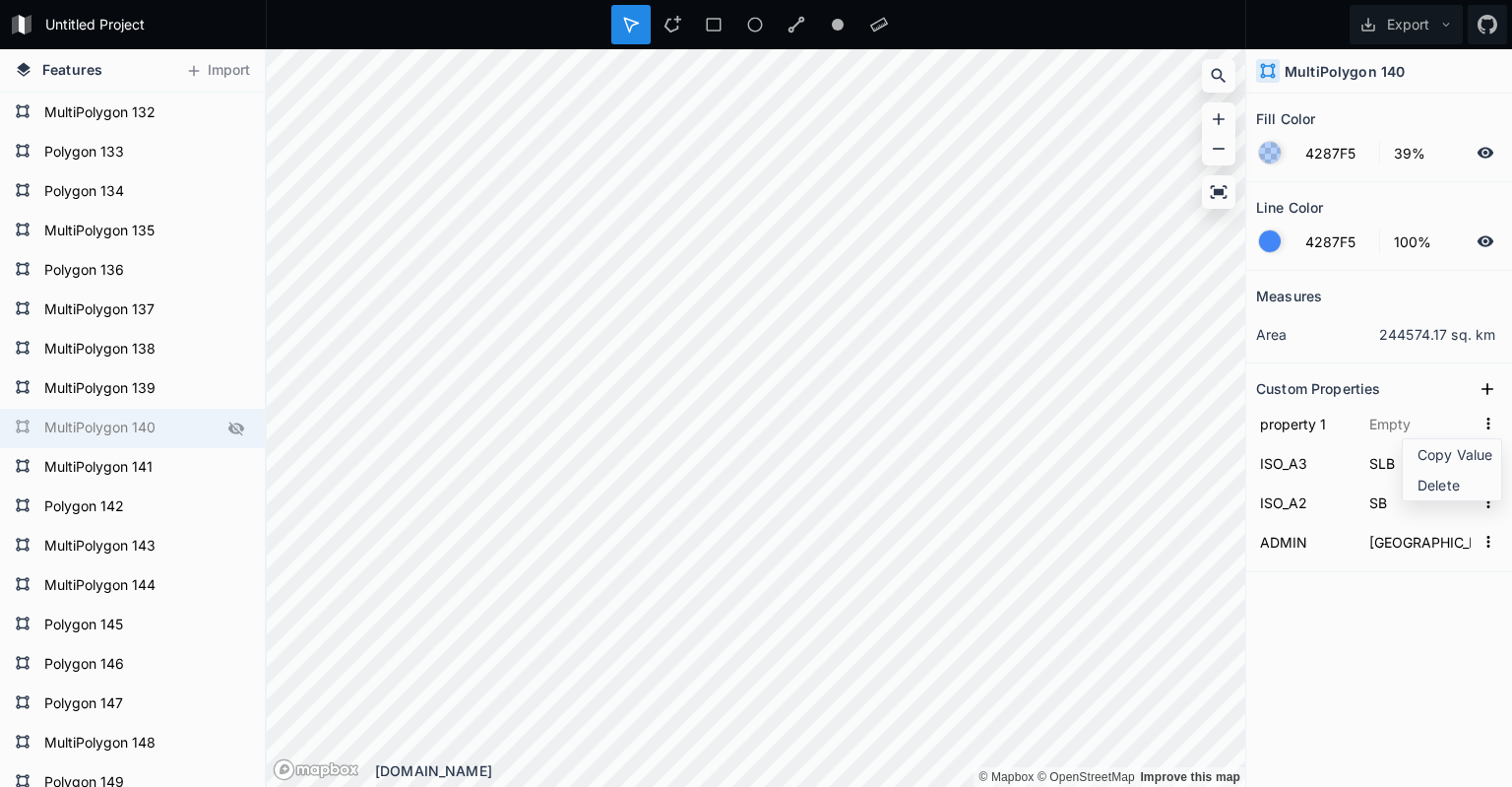 click on "Delete" at bounding box center (1457, 485) 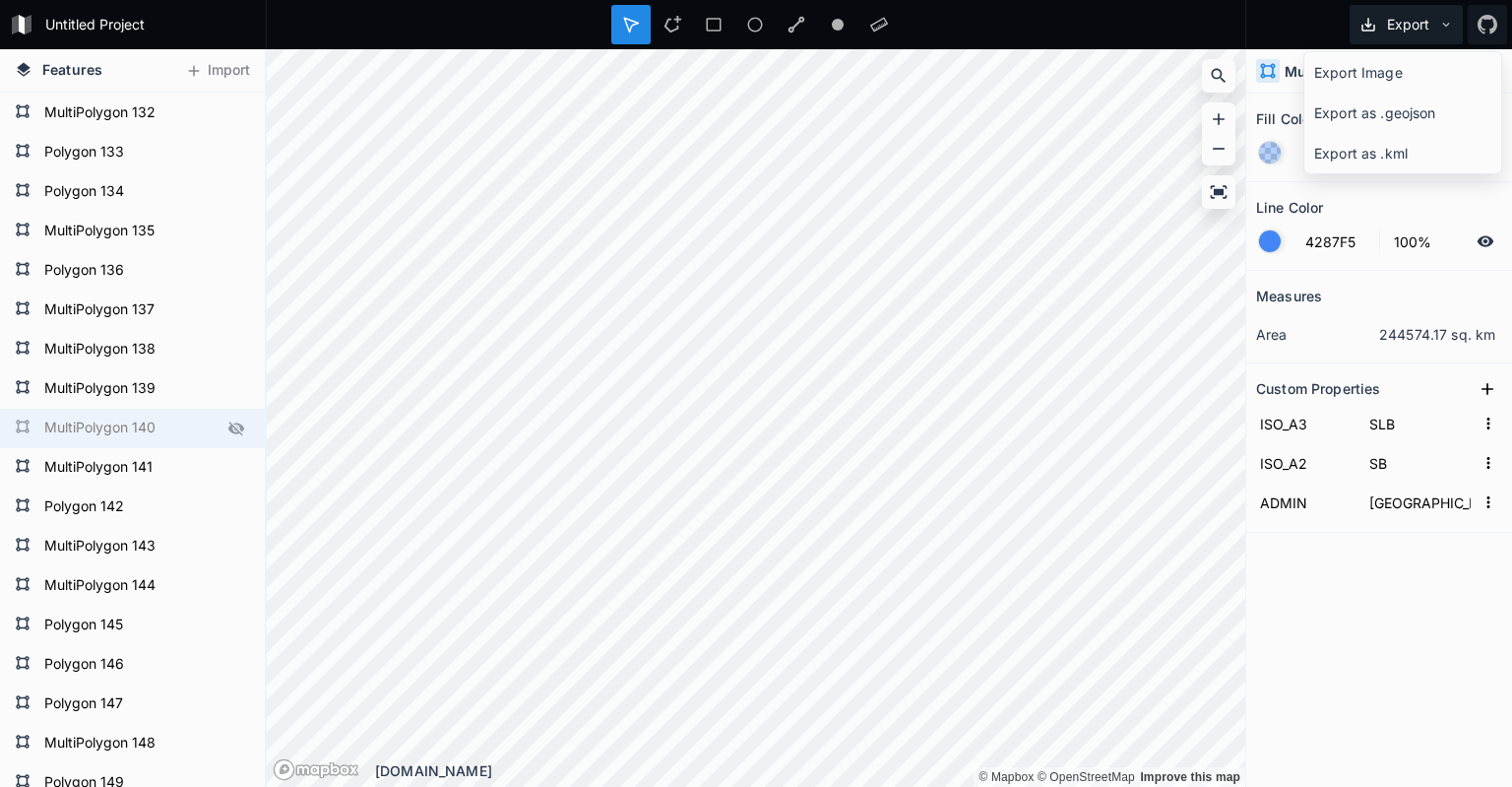 drag, startPoint x: 1292, startPoint y: 48, endPoint x: 1405, endPoint y: 19, distance: 116.661905 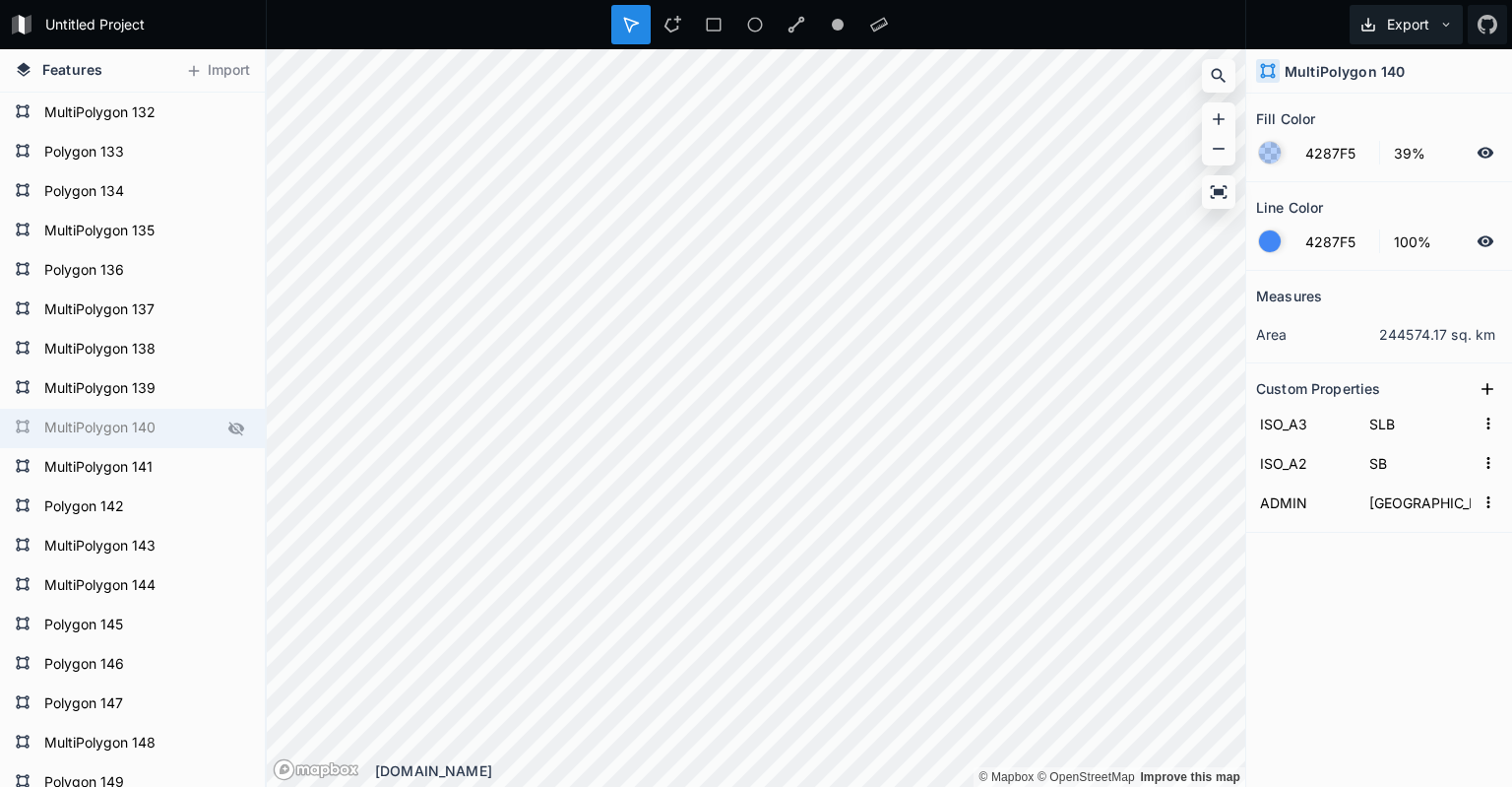 click on "Export" at bounding box center [1406, 25] 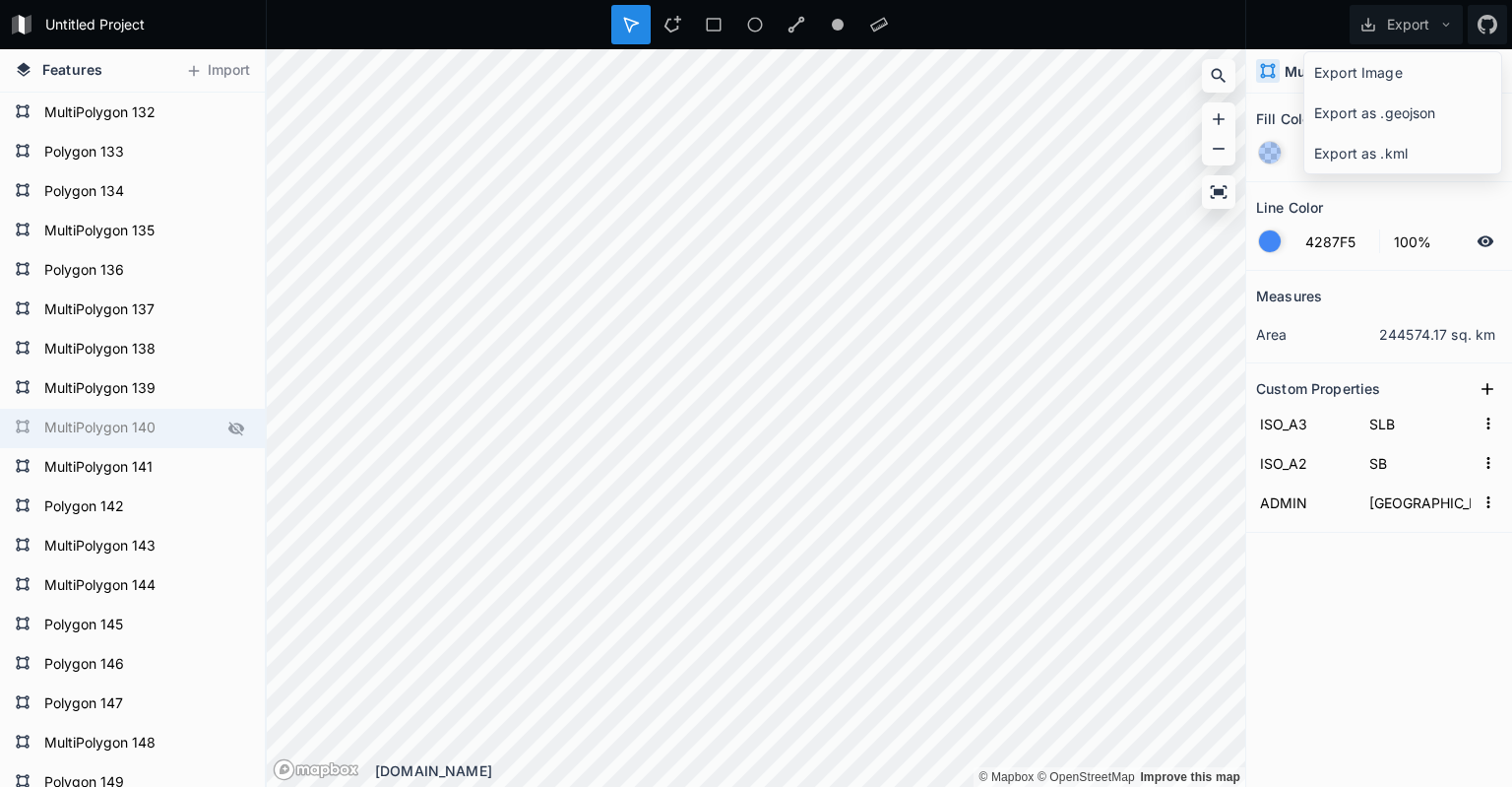 click on "Measures area 244574.17 sq. km Custom Properties ISO_A3 SLB ISO_A2 SB ADMIN [GEOGRAPHIC_DATA]" at bounding box center [1379, 480] 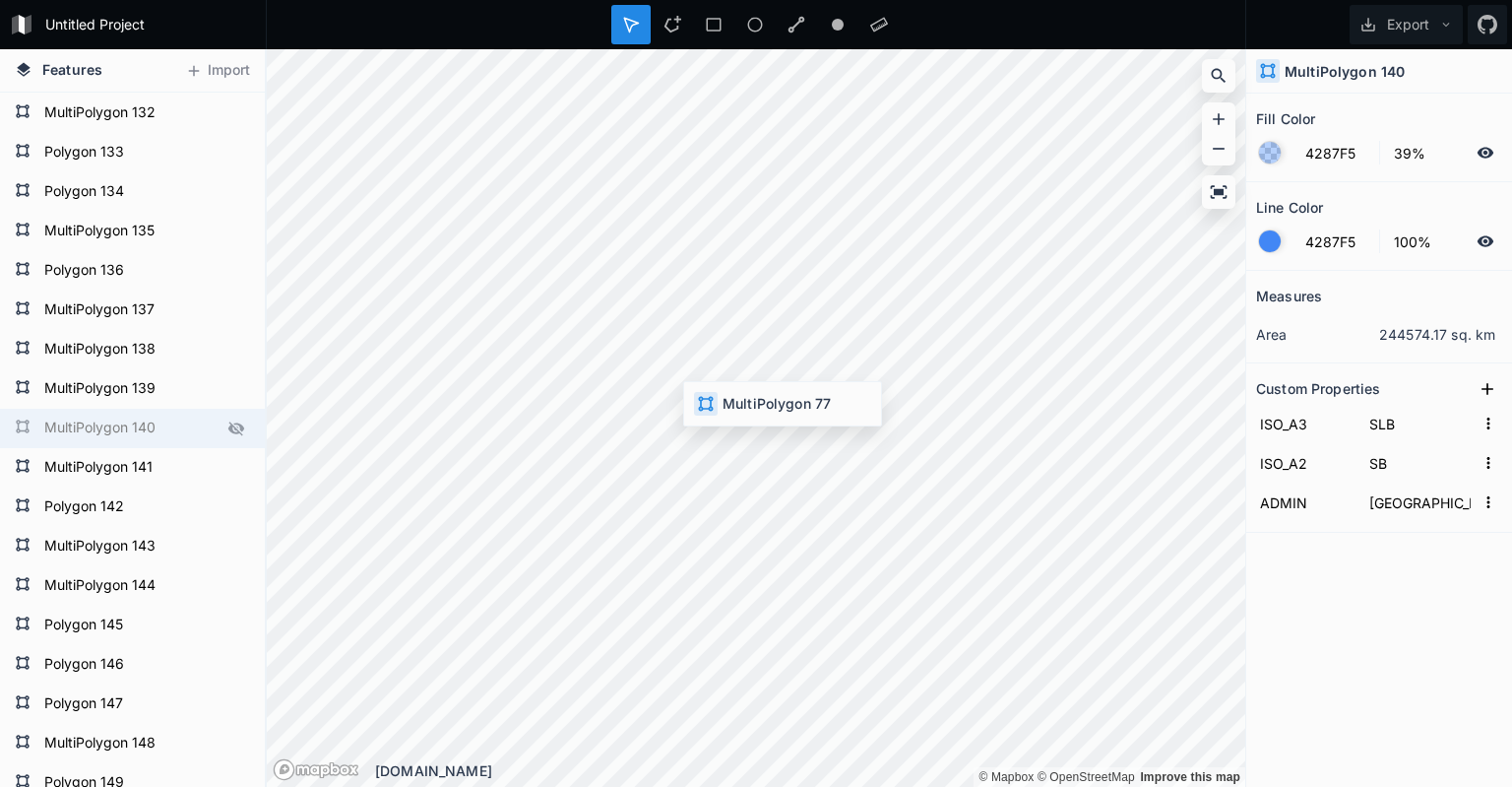 type on "ESP" 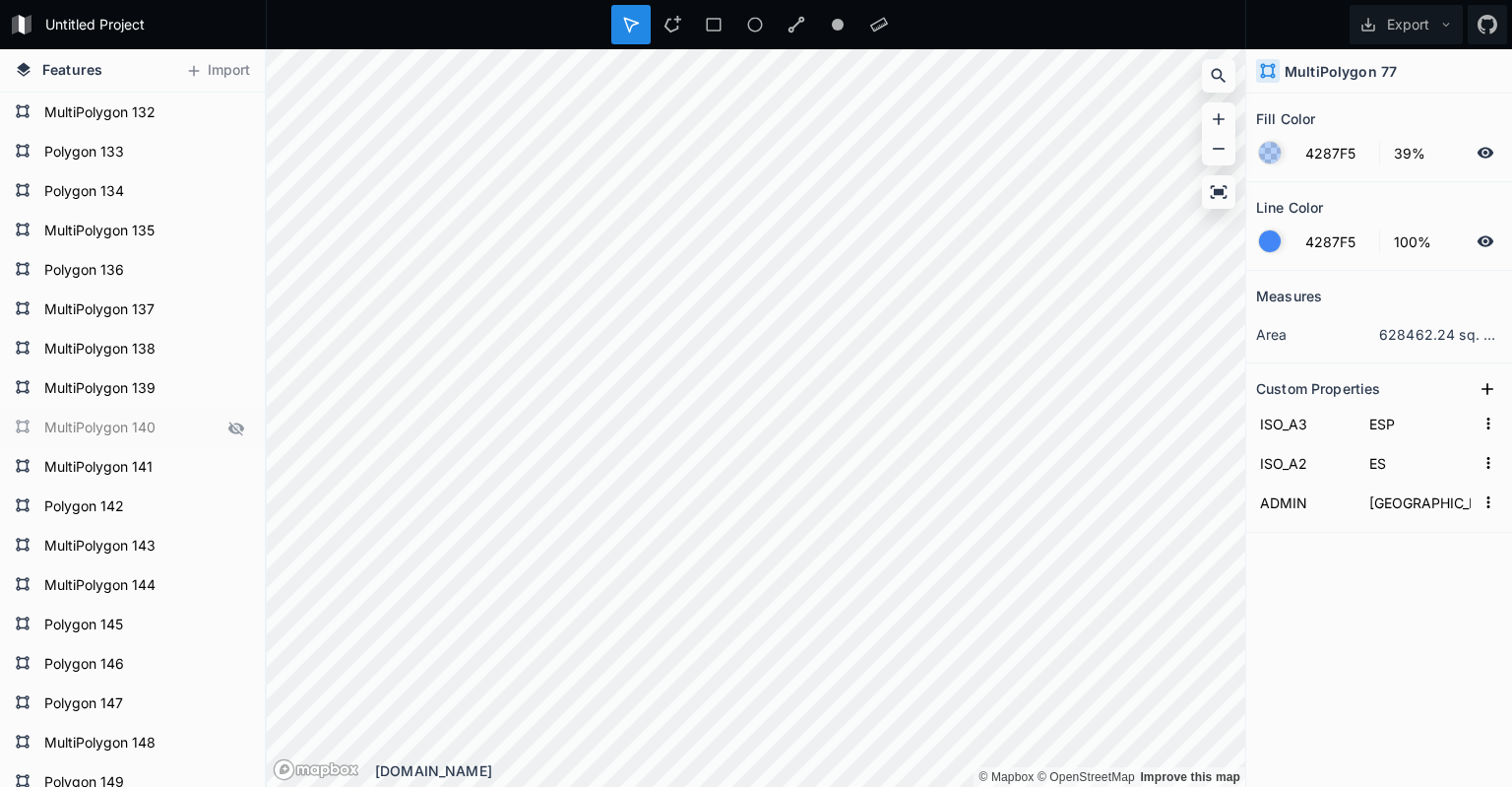 click at bounding box center (1270, 153) 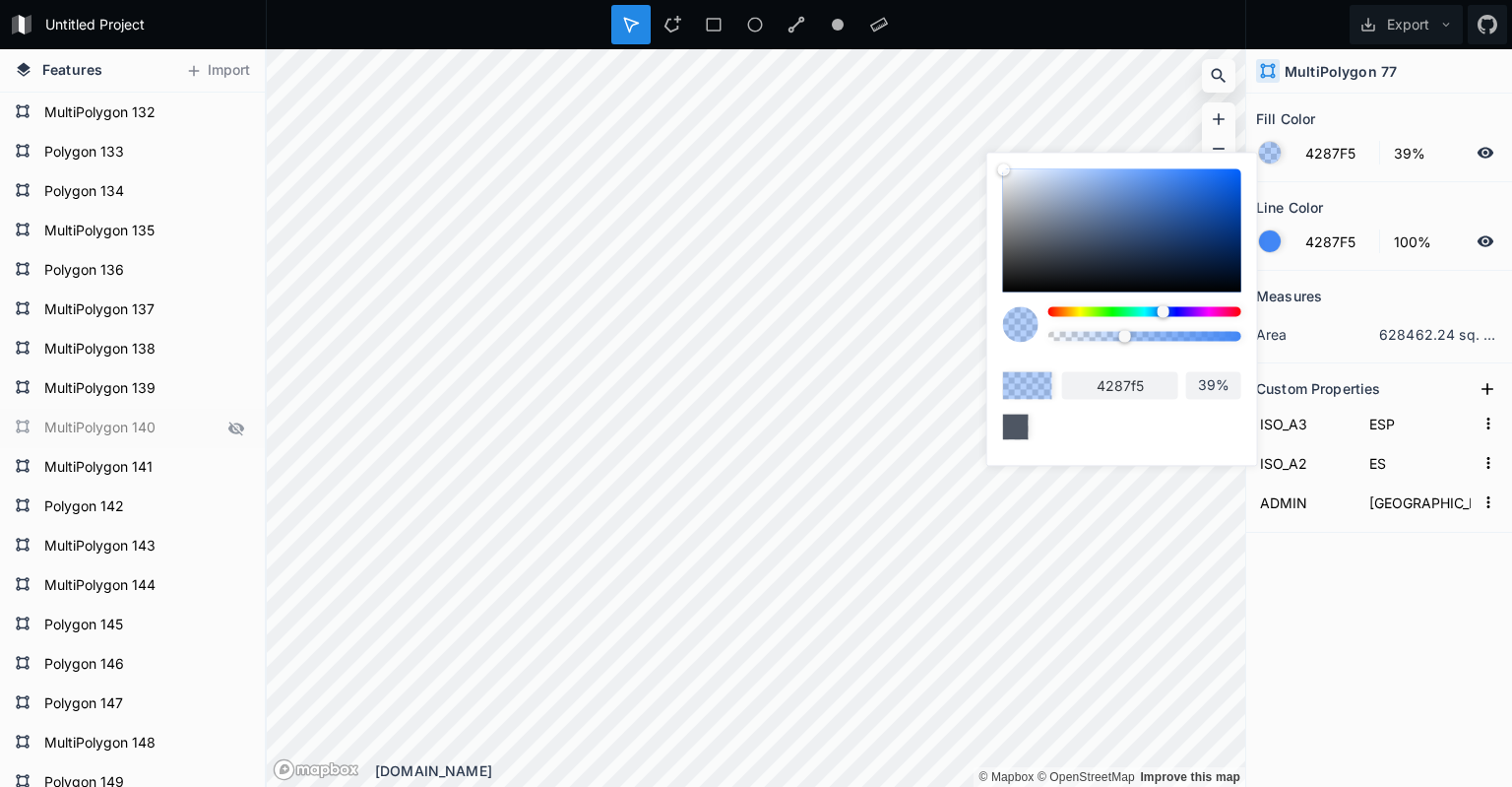 click at bounding box center (1145, 311) 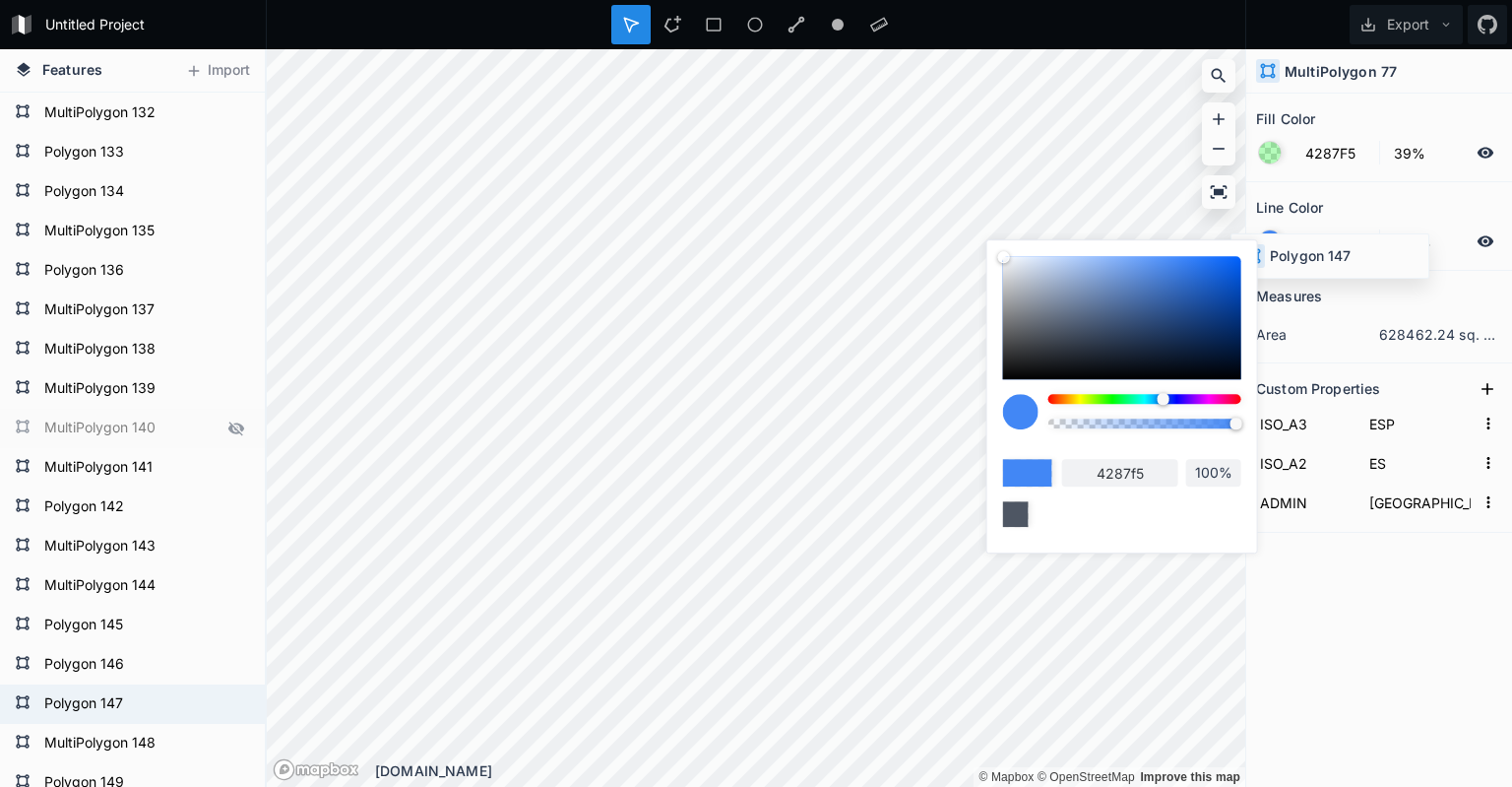 type on "42F551" 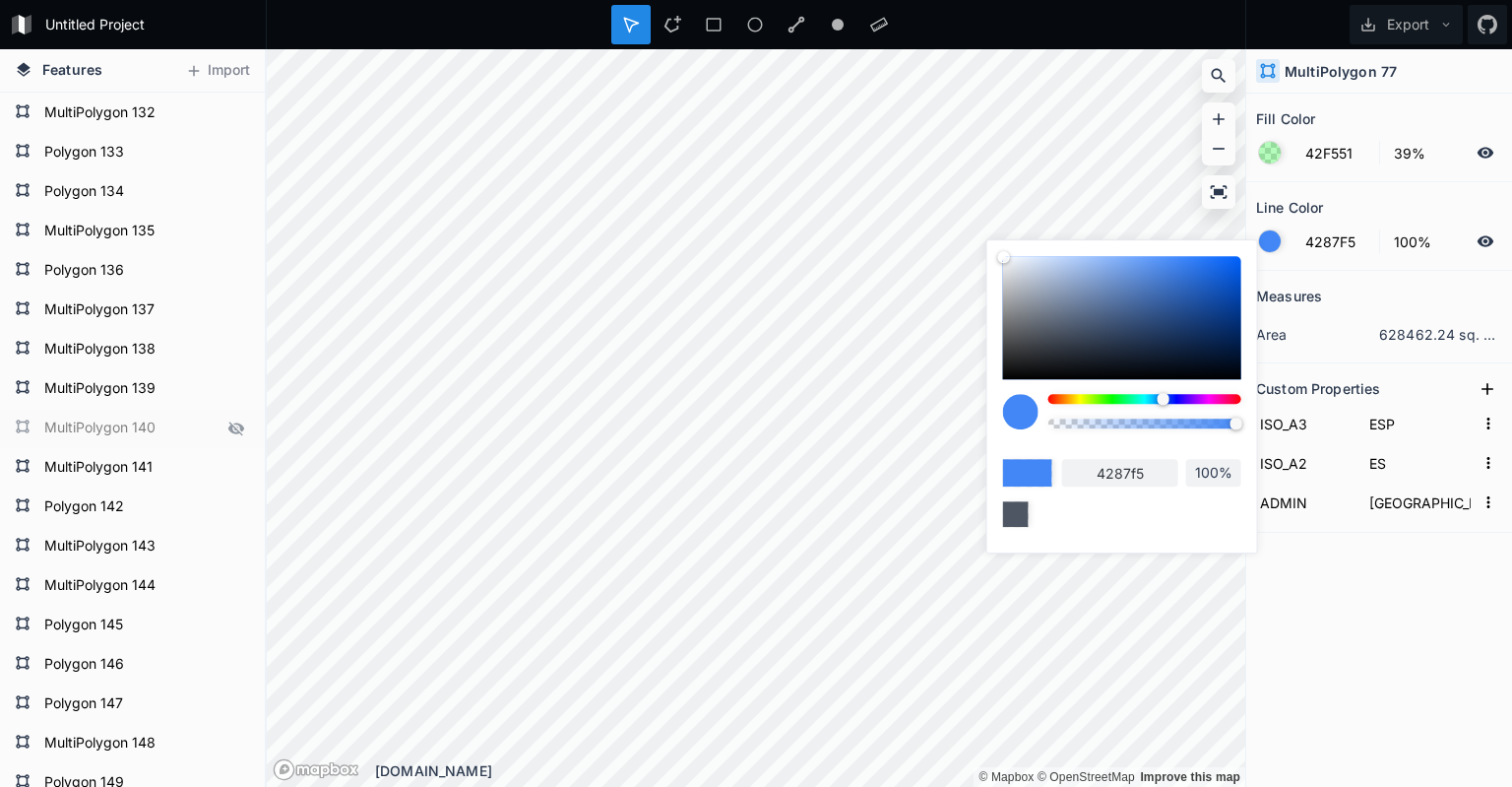 click at bounding box center [1145, 399] 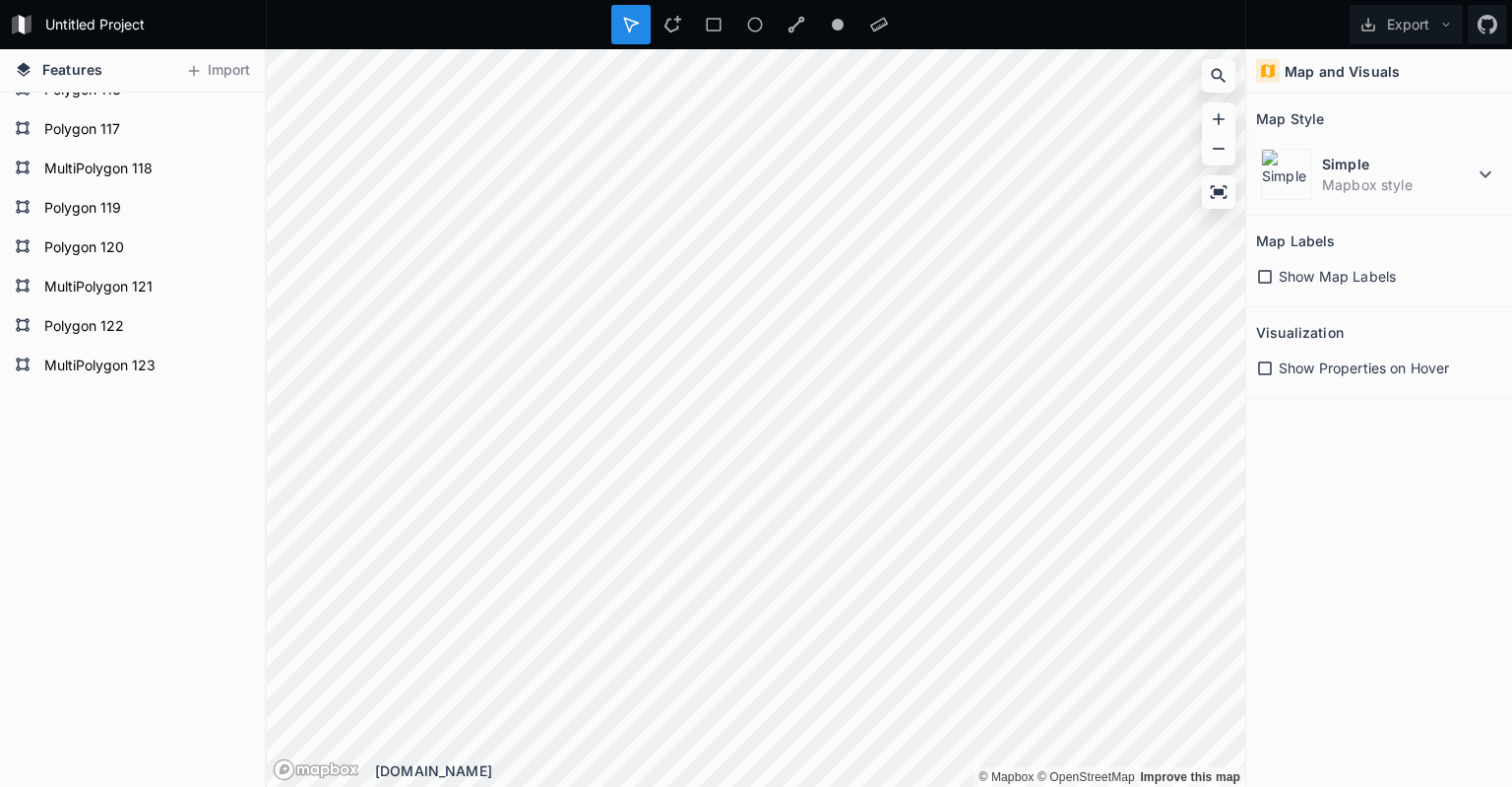 scroll, scrollTop: 3542, scrollLeft: 0, axis: vertical 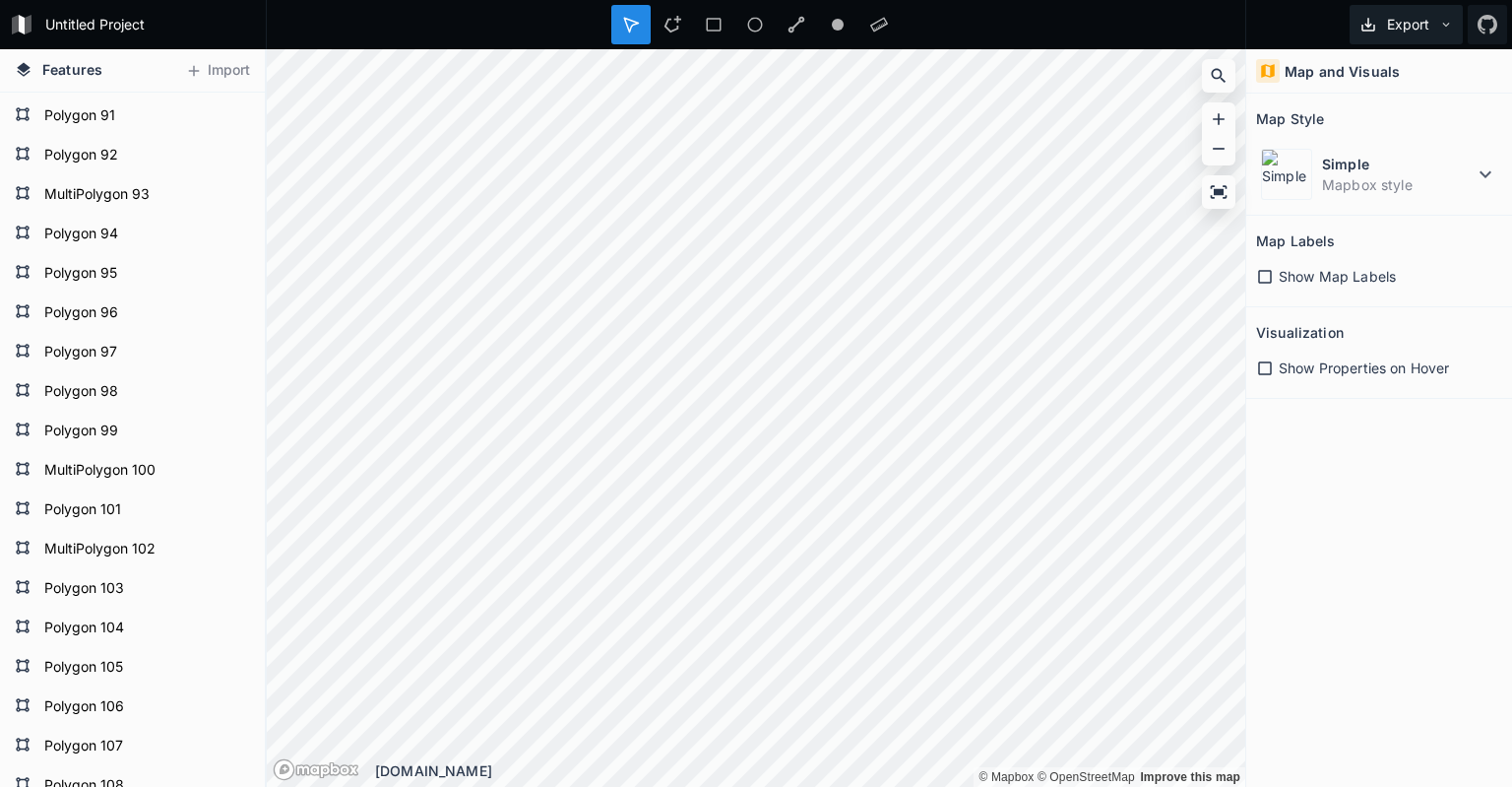 click on "Export" at bounding box center [1406, 25] 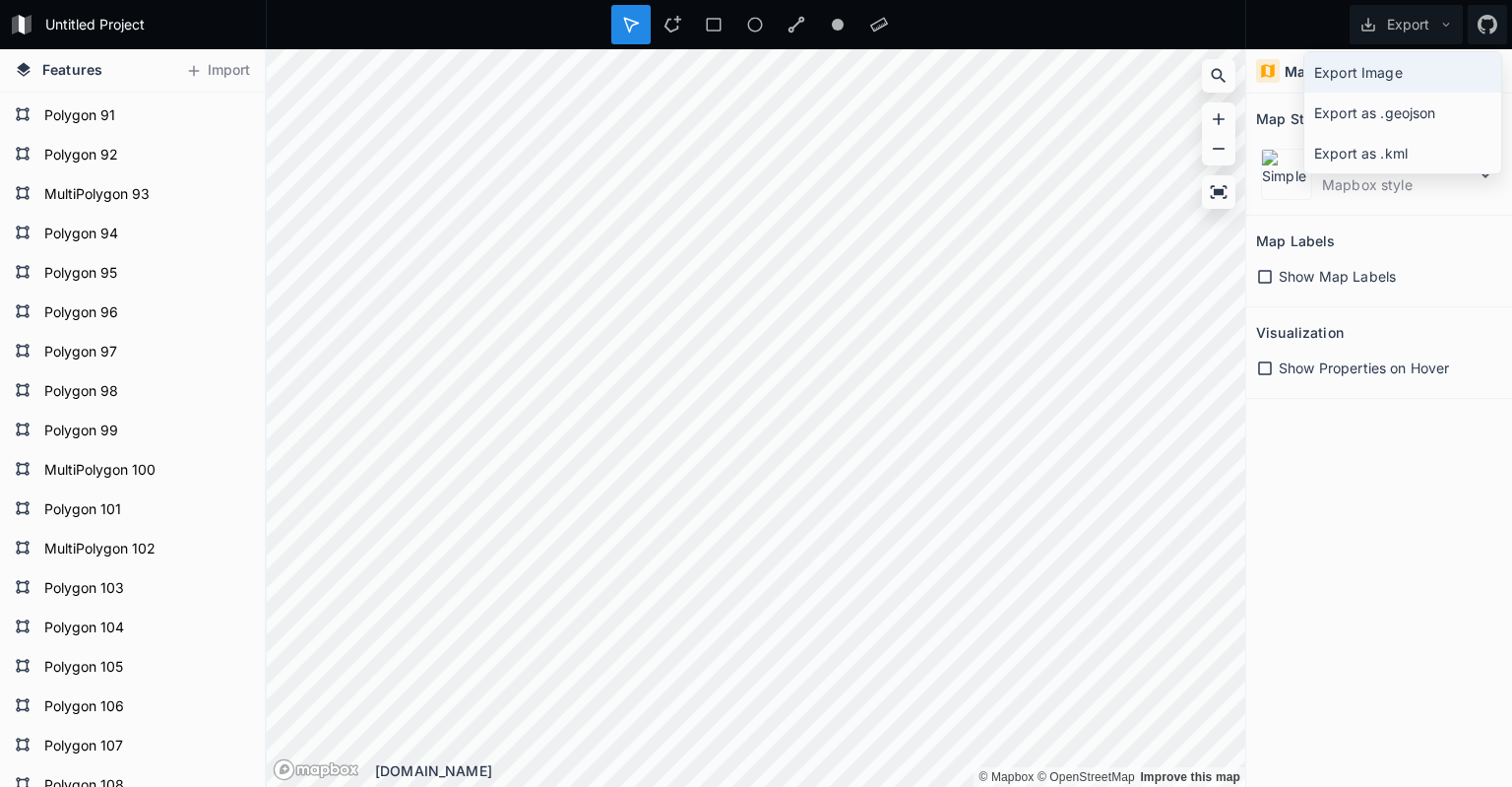 click on "Export Image" 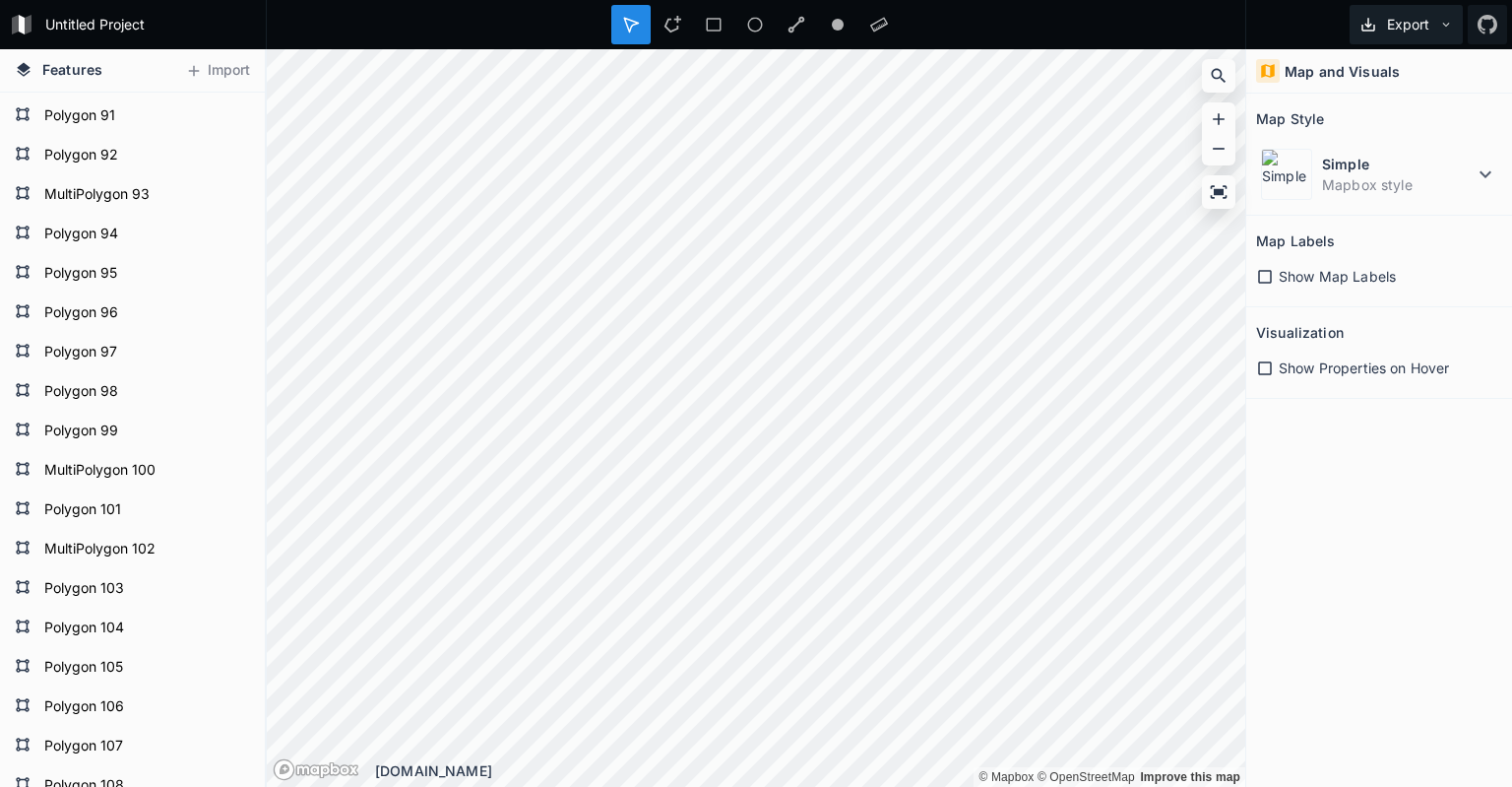 click on "Export" at bounding box center [1406, 25] 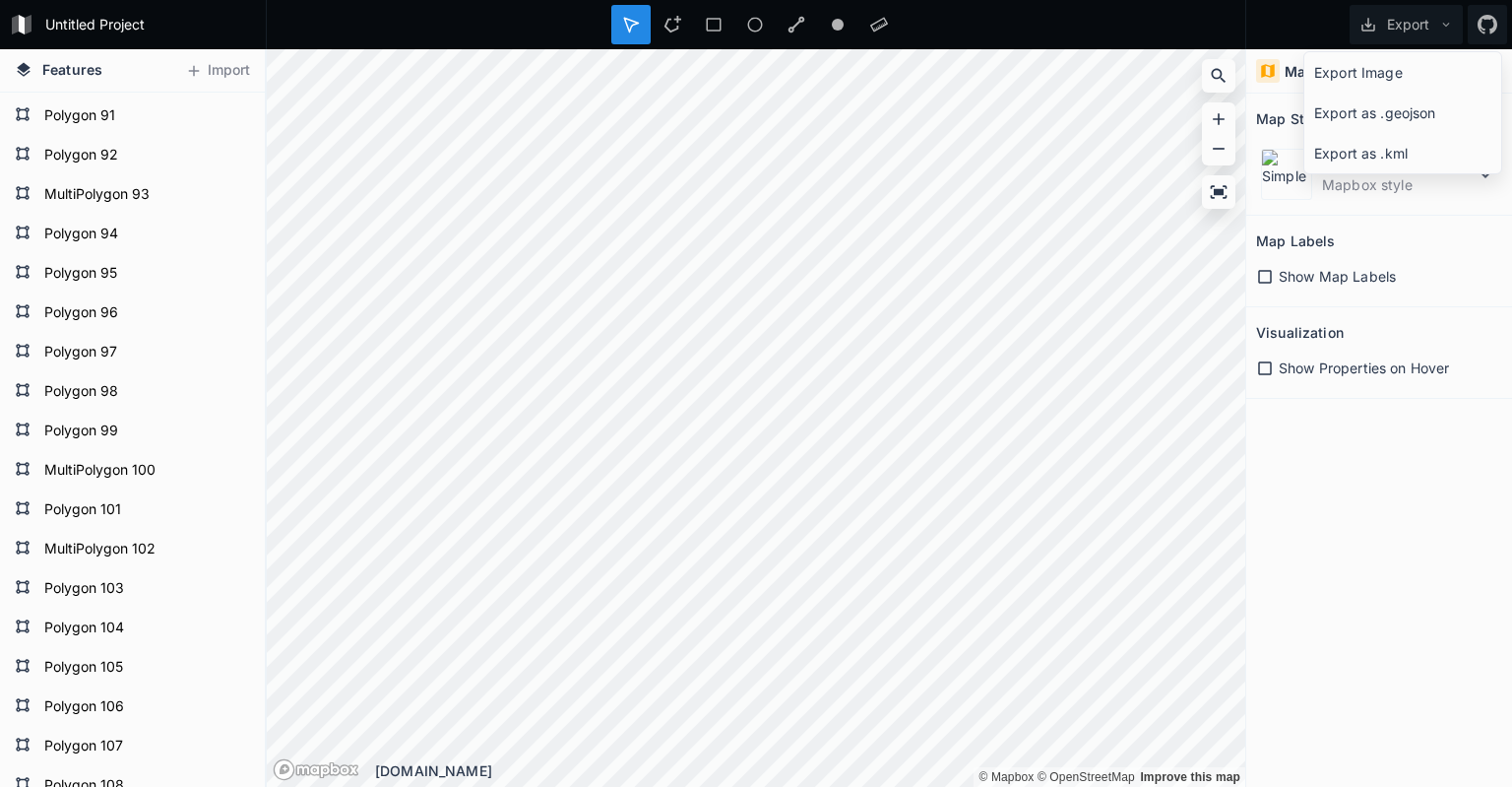 click on "Export Image" 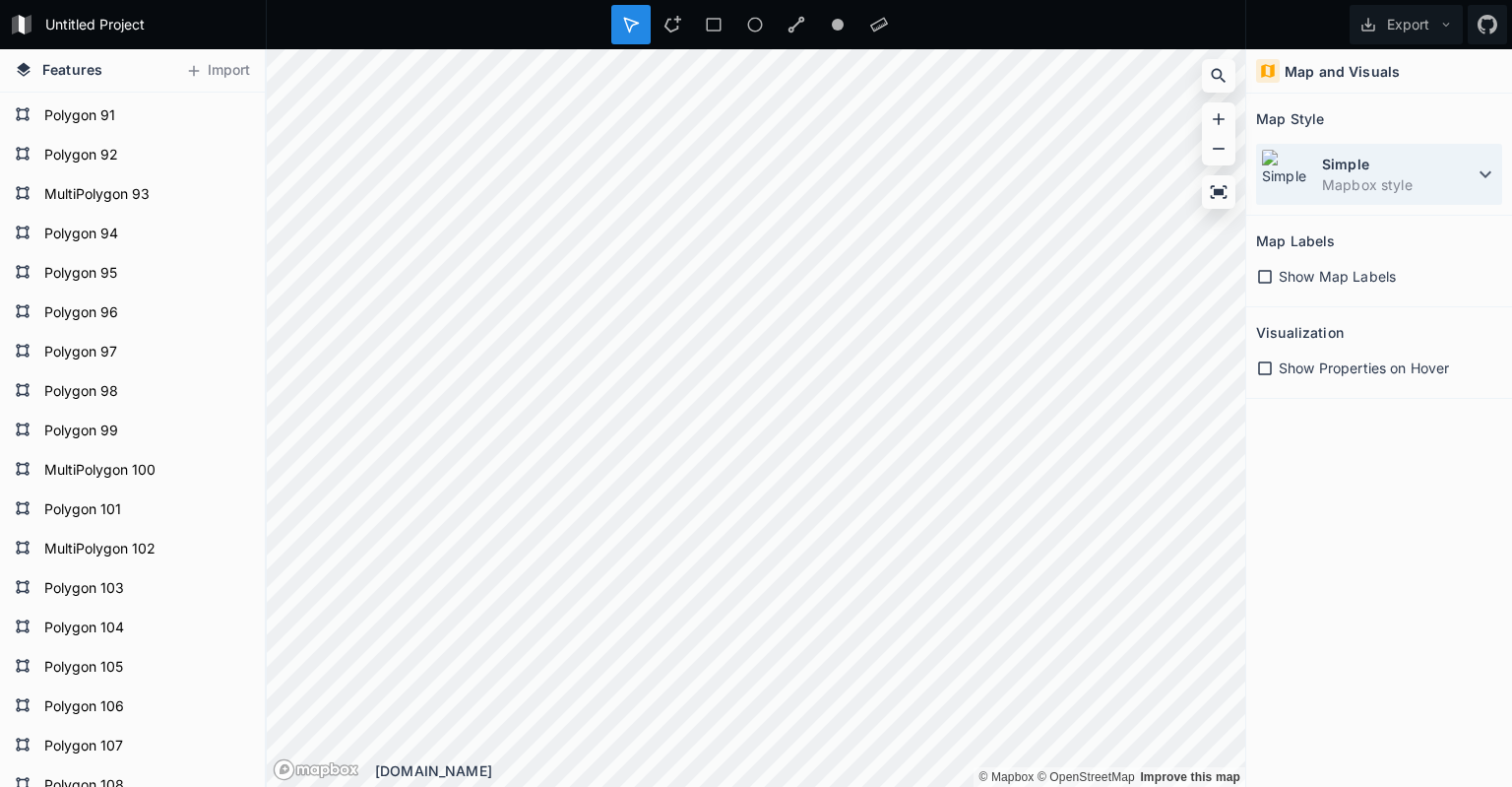 click on "Mapbox style" at bounding box center (1398, 184) 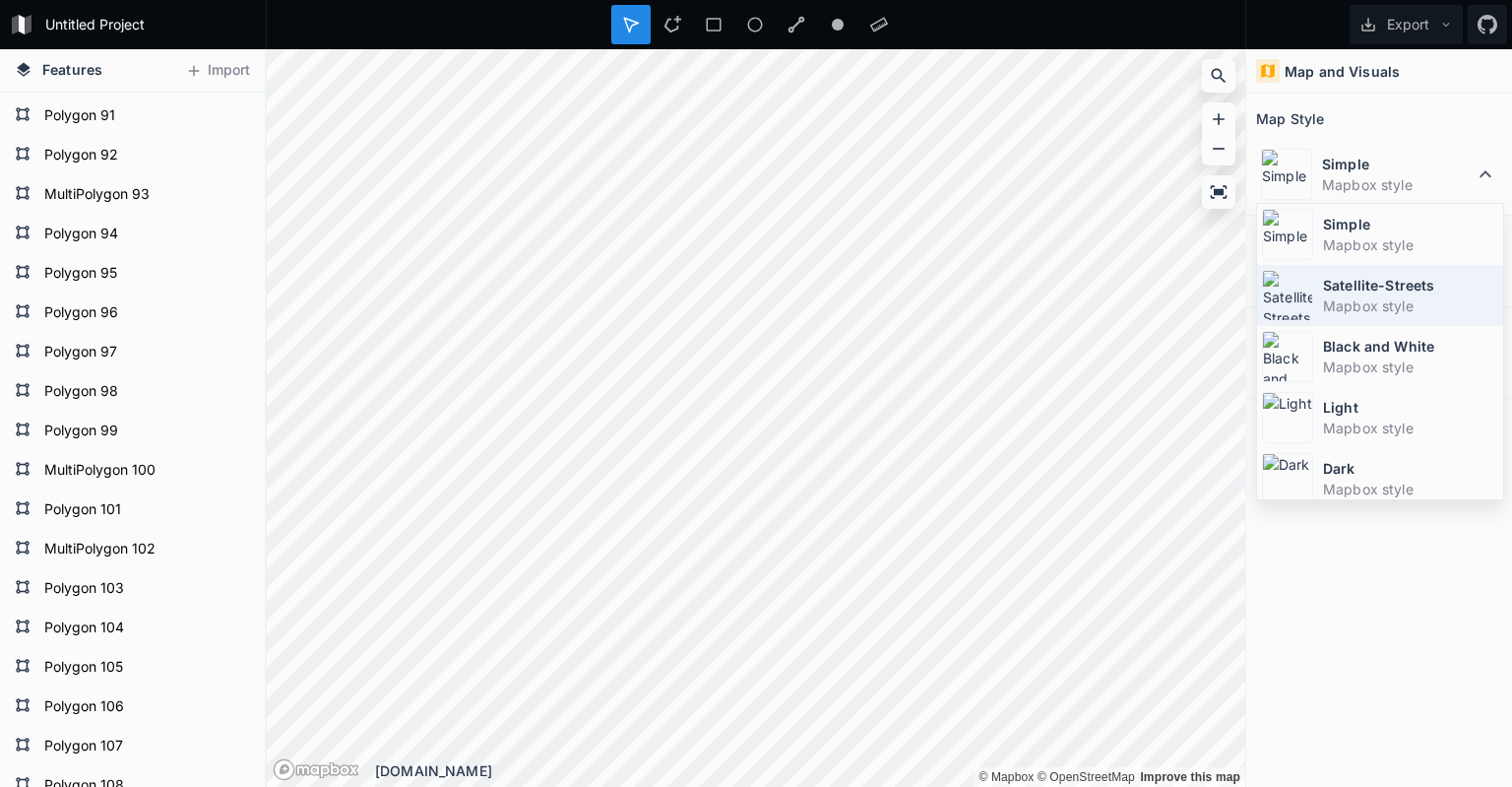 click on "Satellite-Streets Mapbox style" 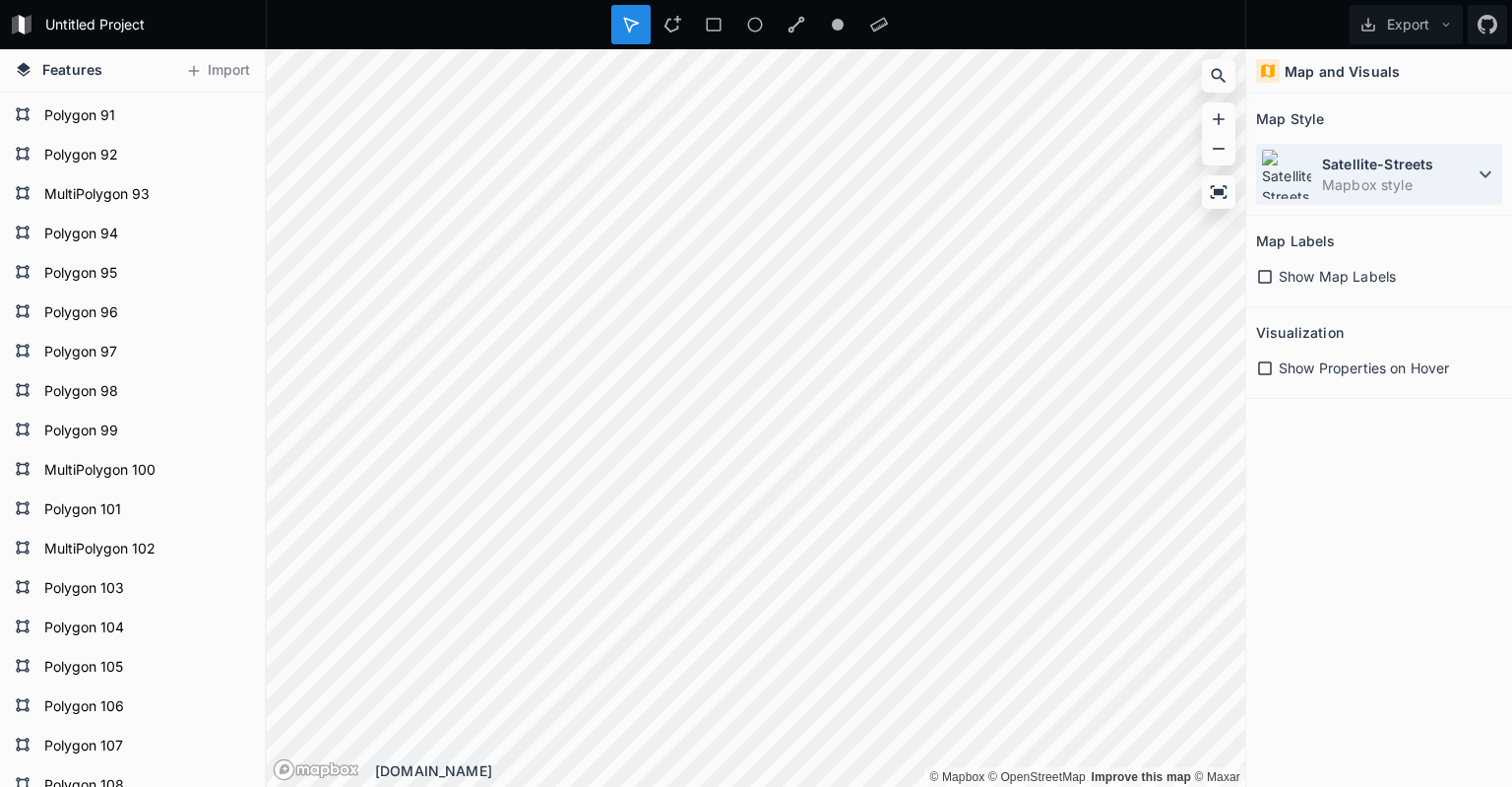 click on "Satellite-Streets" at bounding box center [1398, 164] 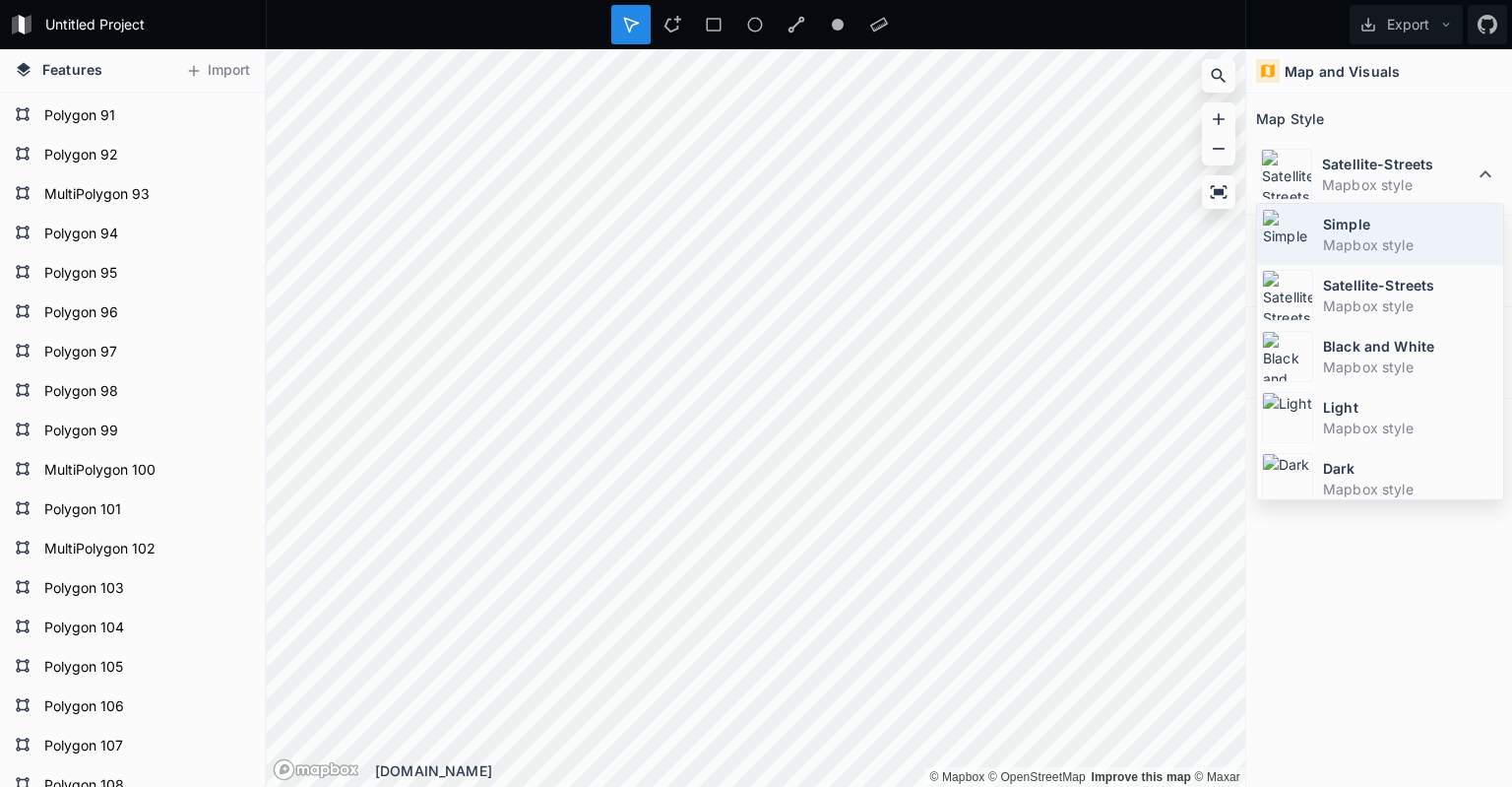 click on "Simple Mapbox style" 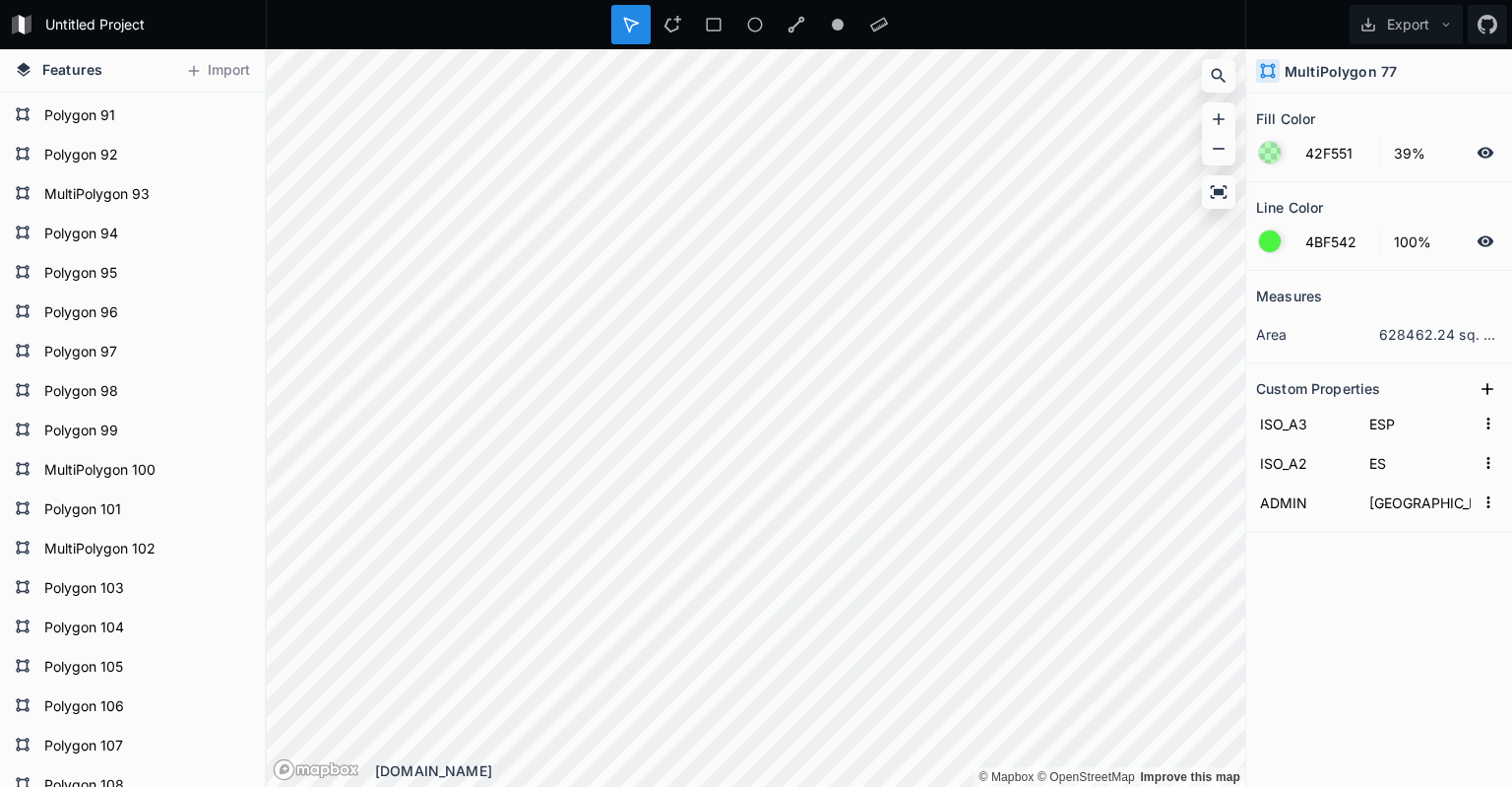 click on "Features" at bounding box center (72, 69) 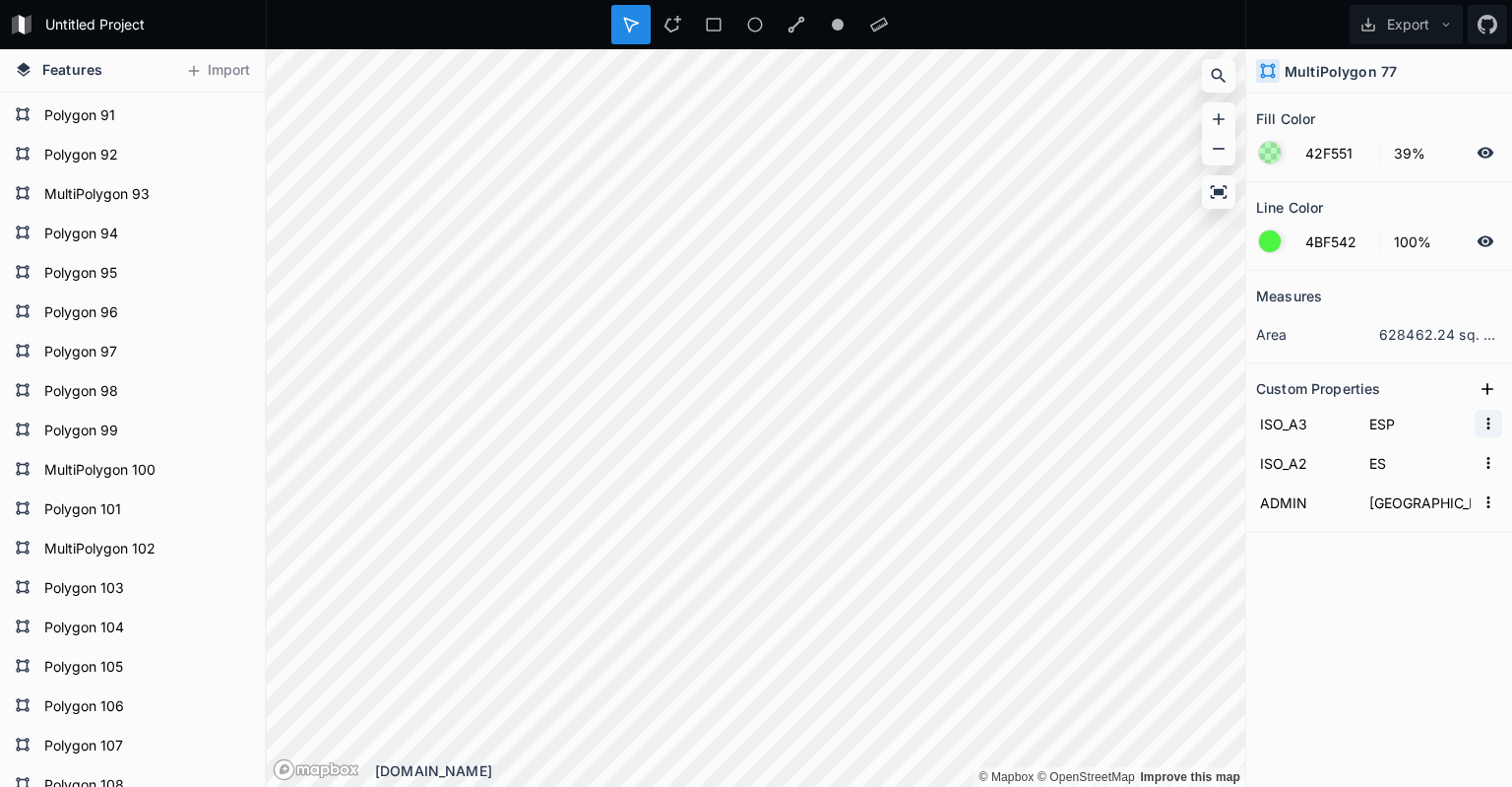 click 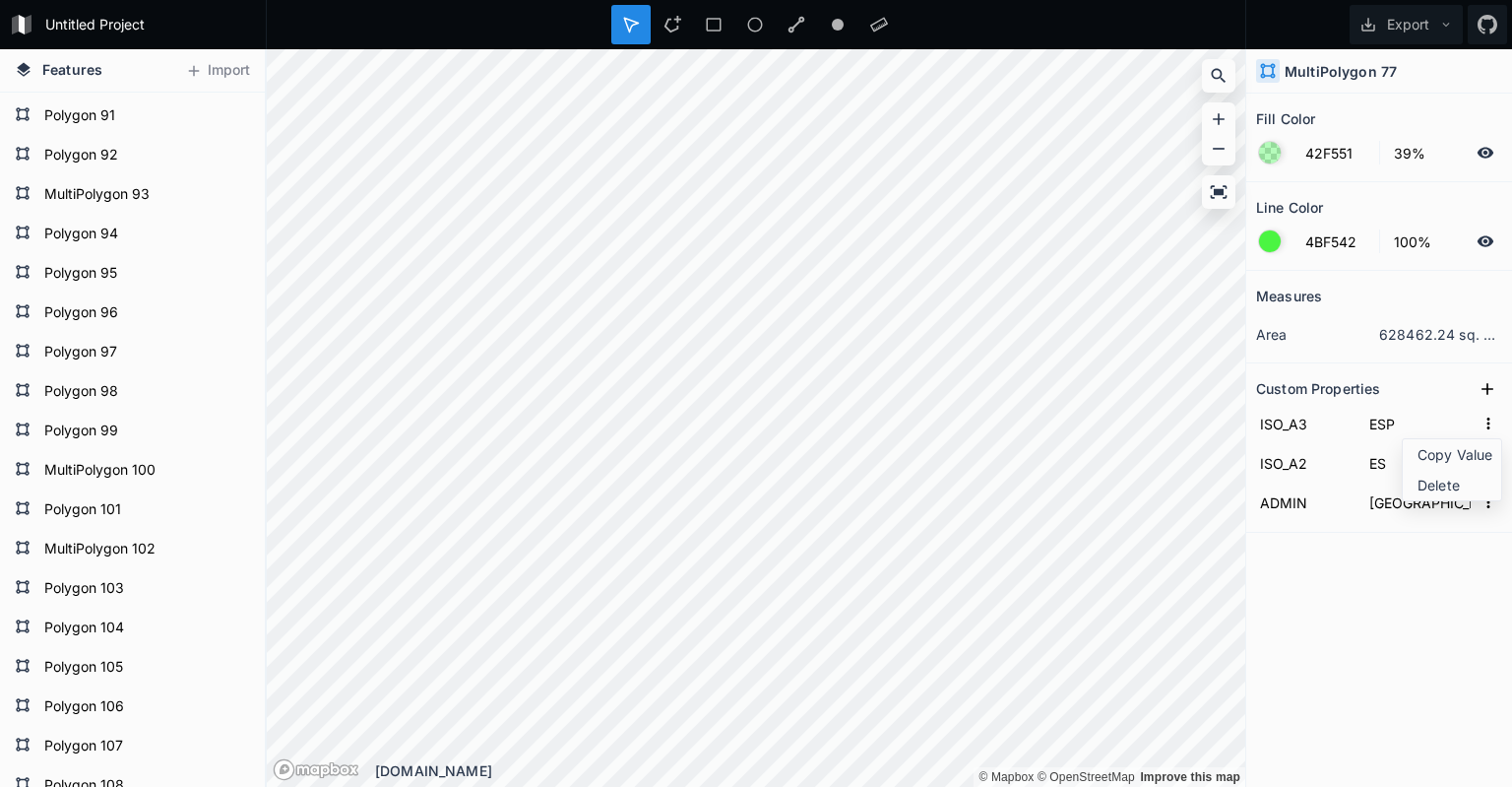 click on "Measures area 628462.24 sq. km Custom Properties ISO_A3 ESP Copy Value Delete ISO_A2 ES ADMIN [GEOGRAPHIC_DATA]" at bounding box center (1379, 480) 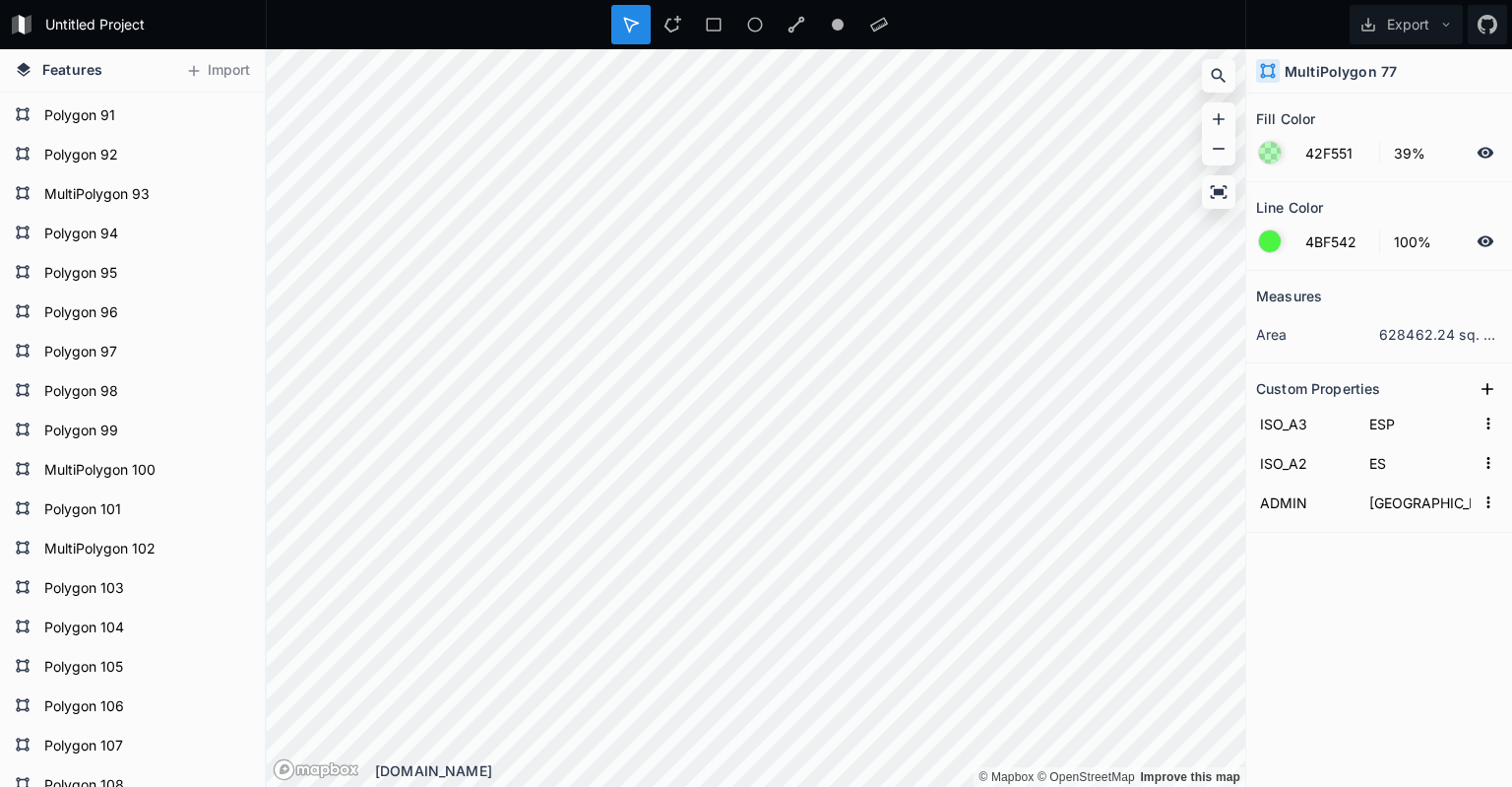 click on "Untitled Project" at bounding box center [150, 25] 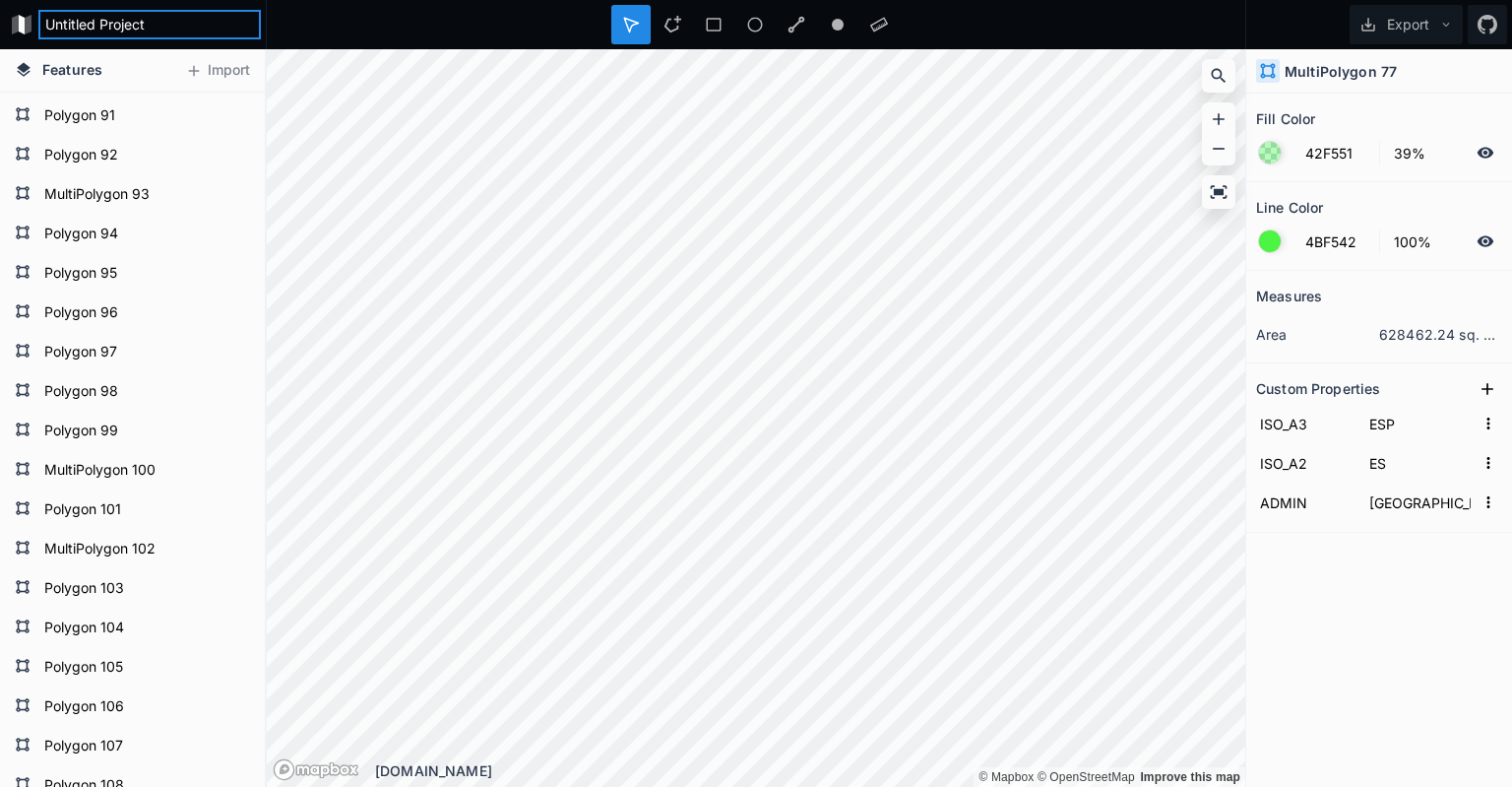 click on "Untitled Project" at bounding box center (150, 25) 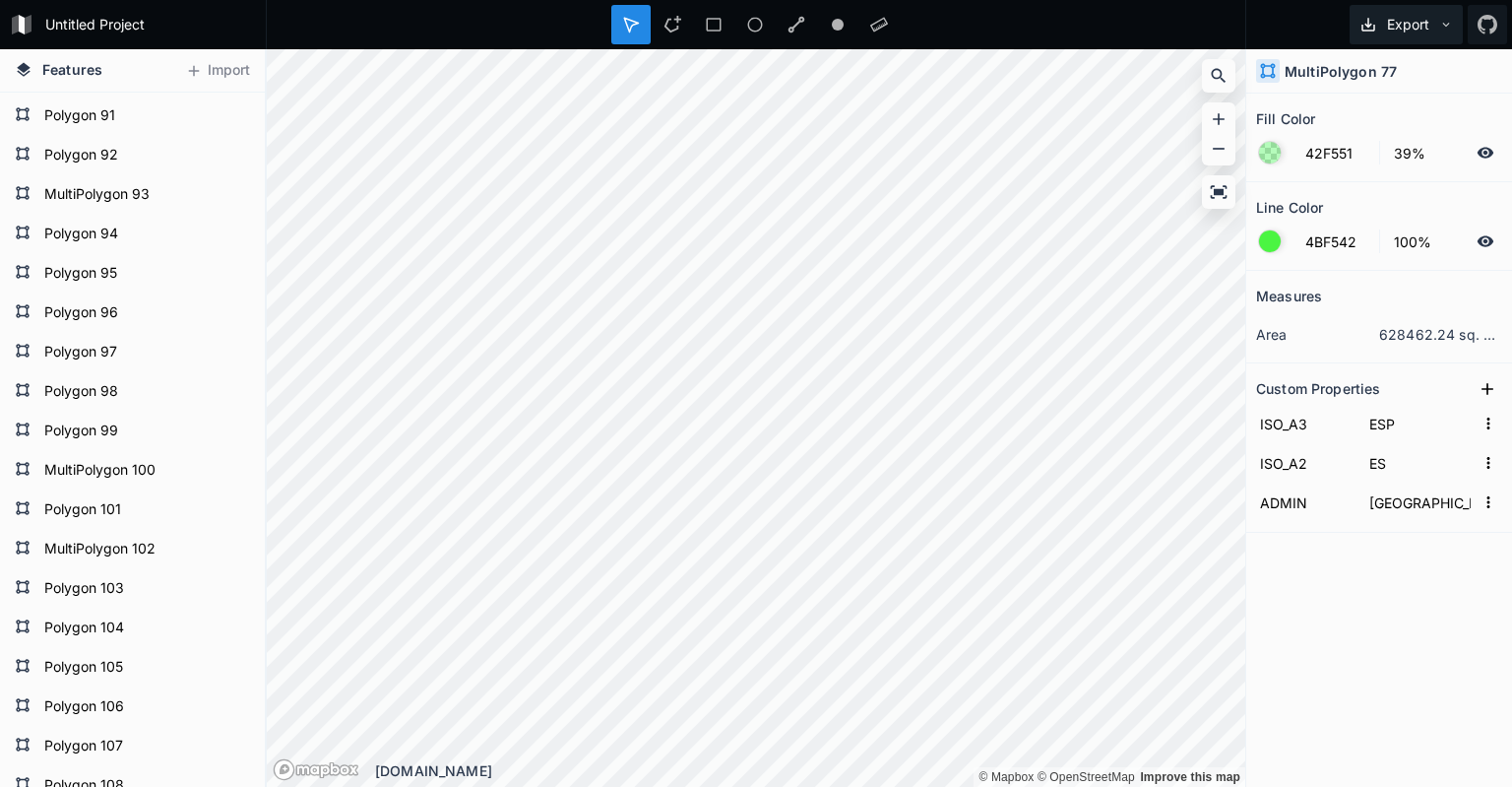 click 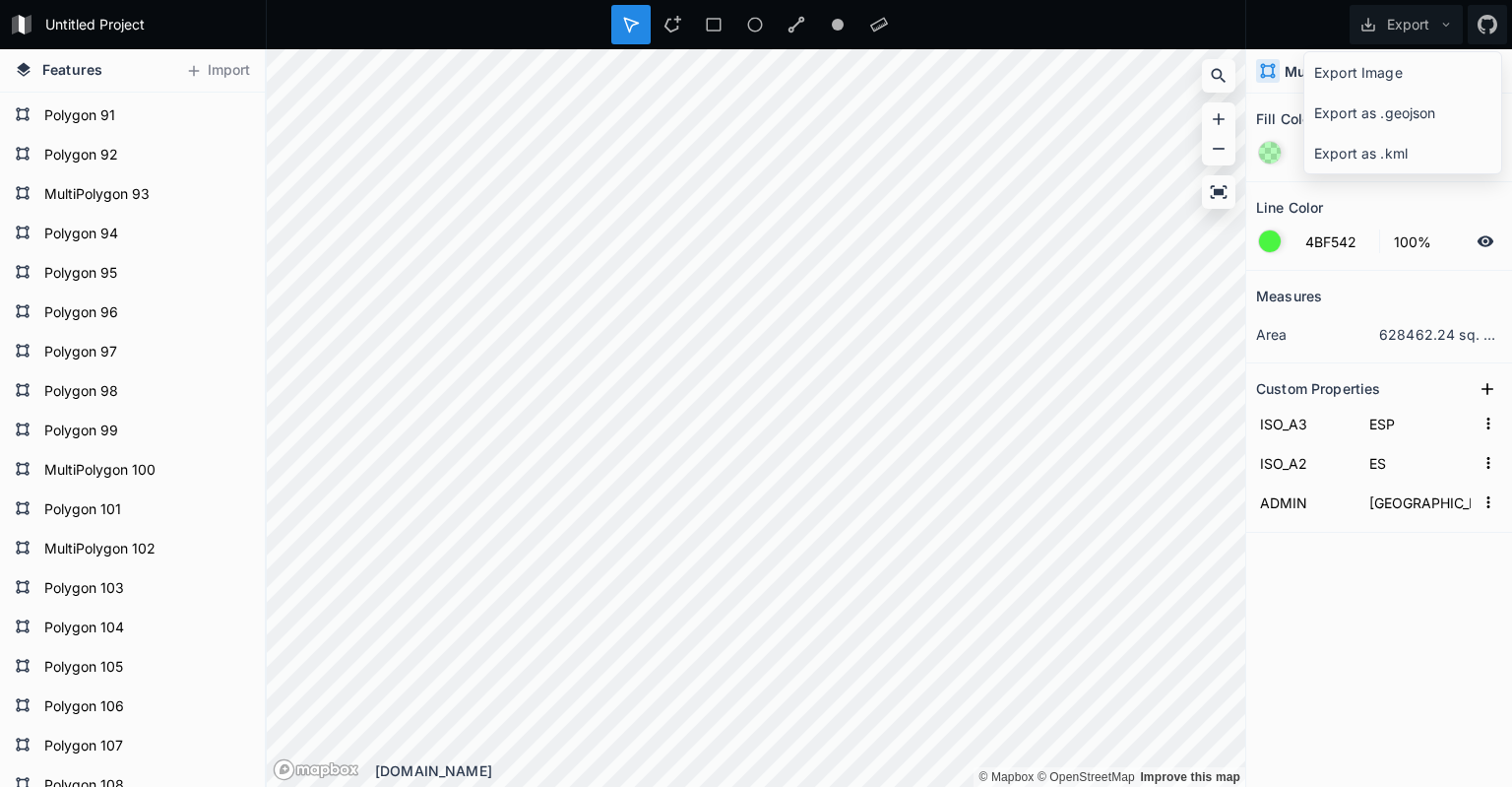 click on "Untitled Project" at bounding box center [150, 25] 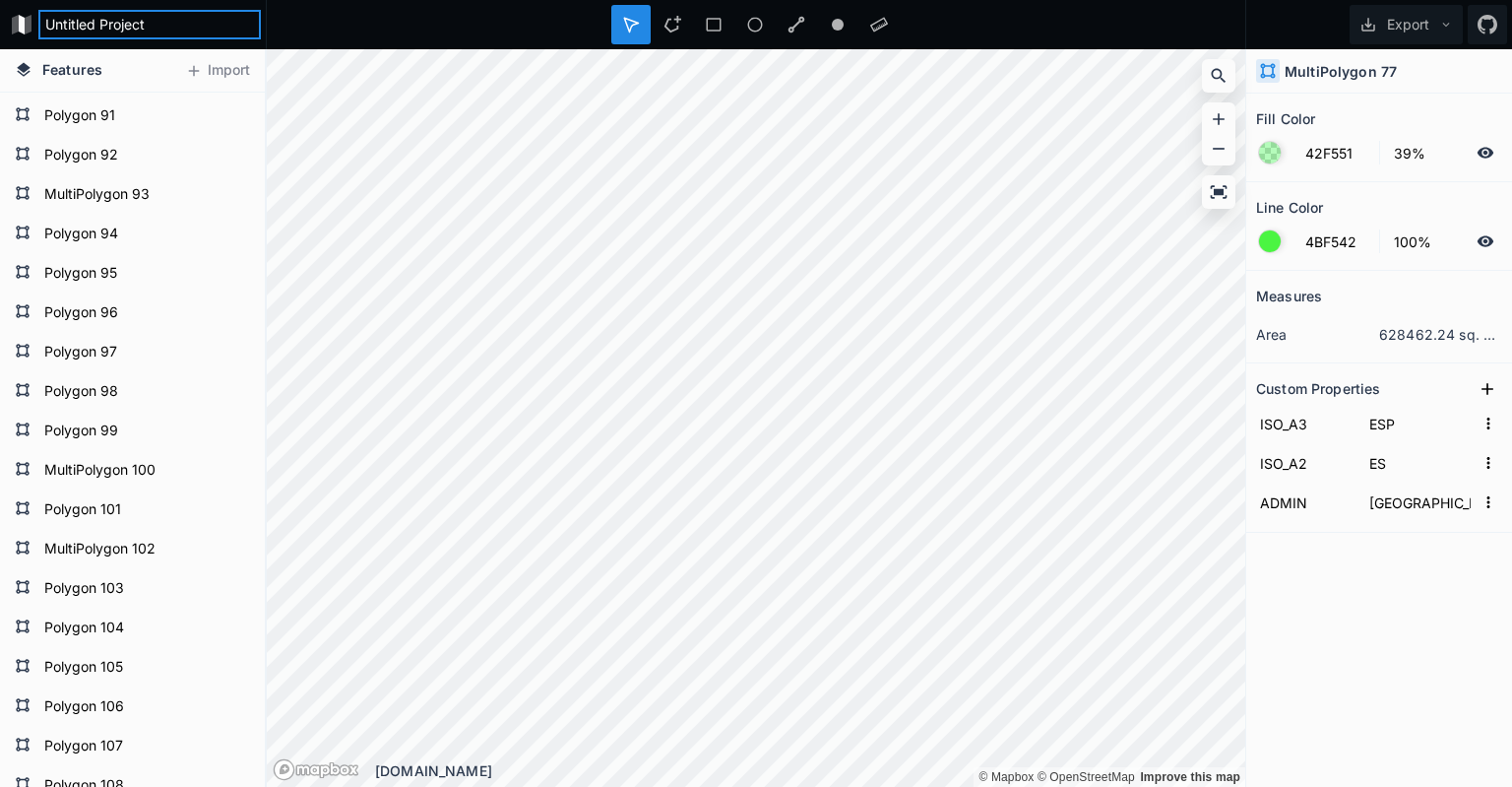 click on "Untitled Project" at bounding box center [150, 25] 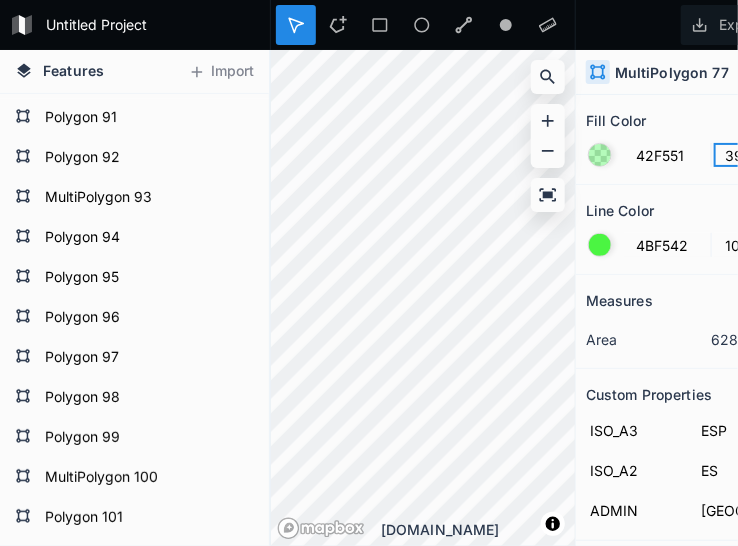 click on "39%" 